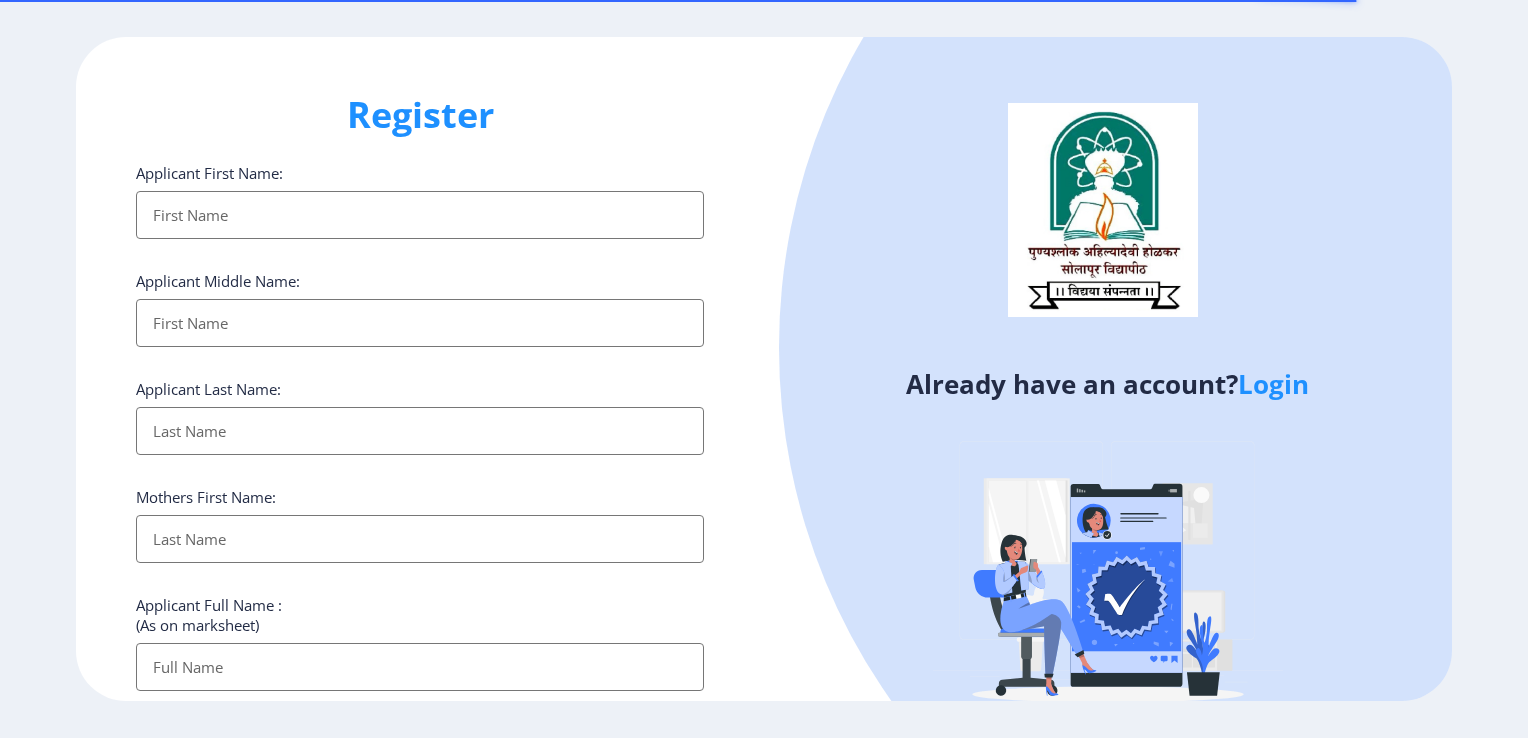 select 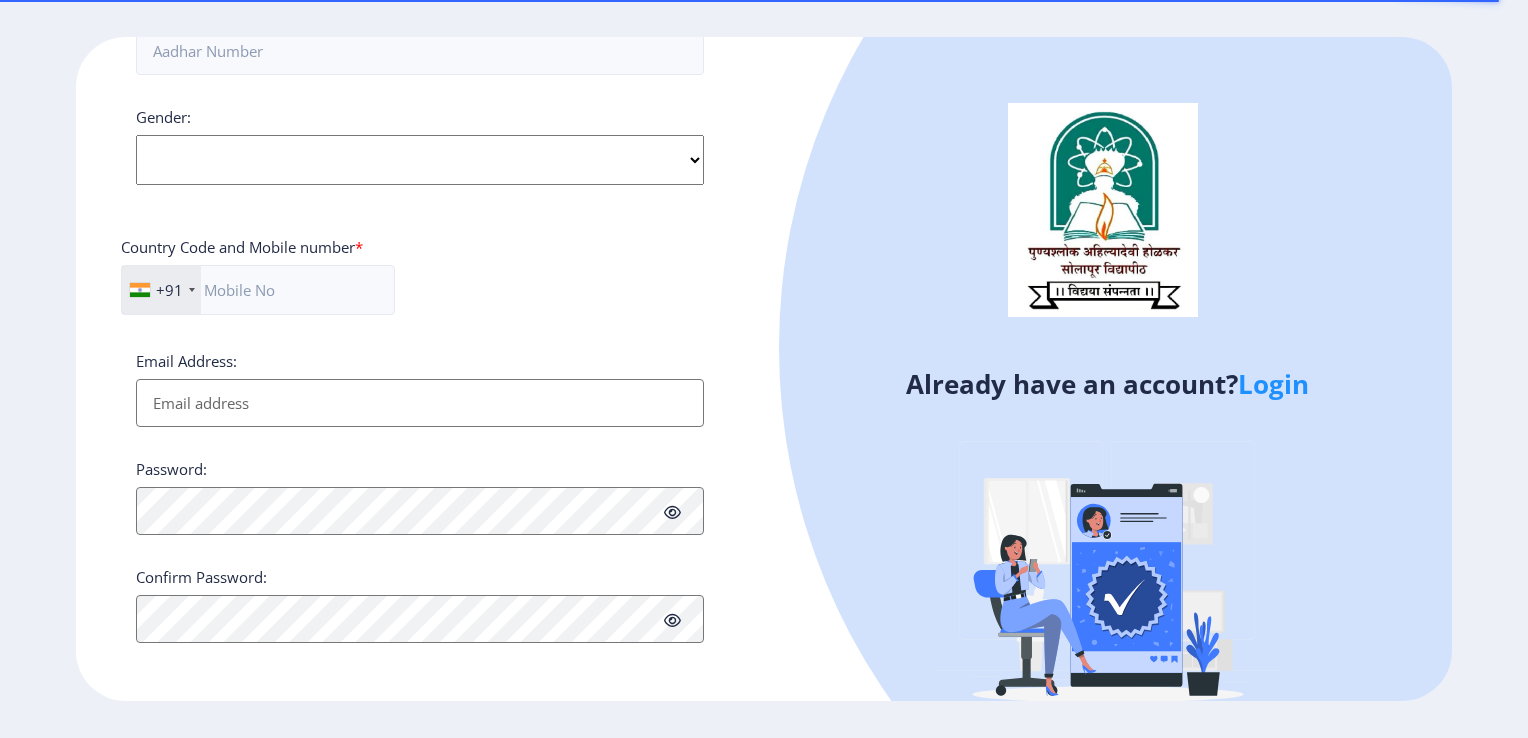 click on "Login" 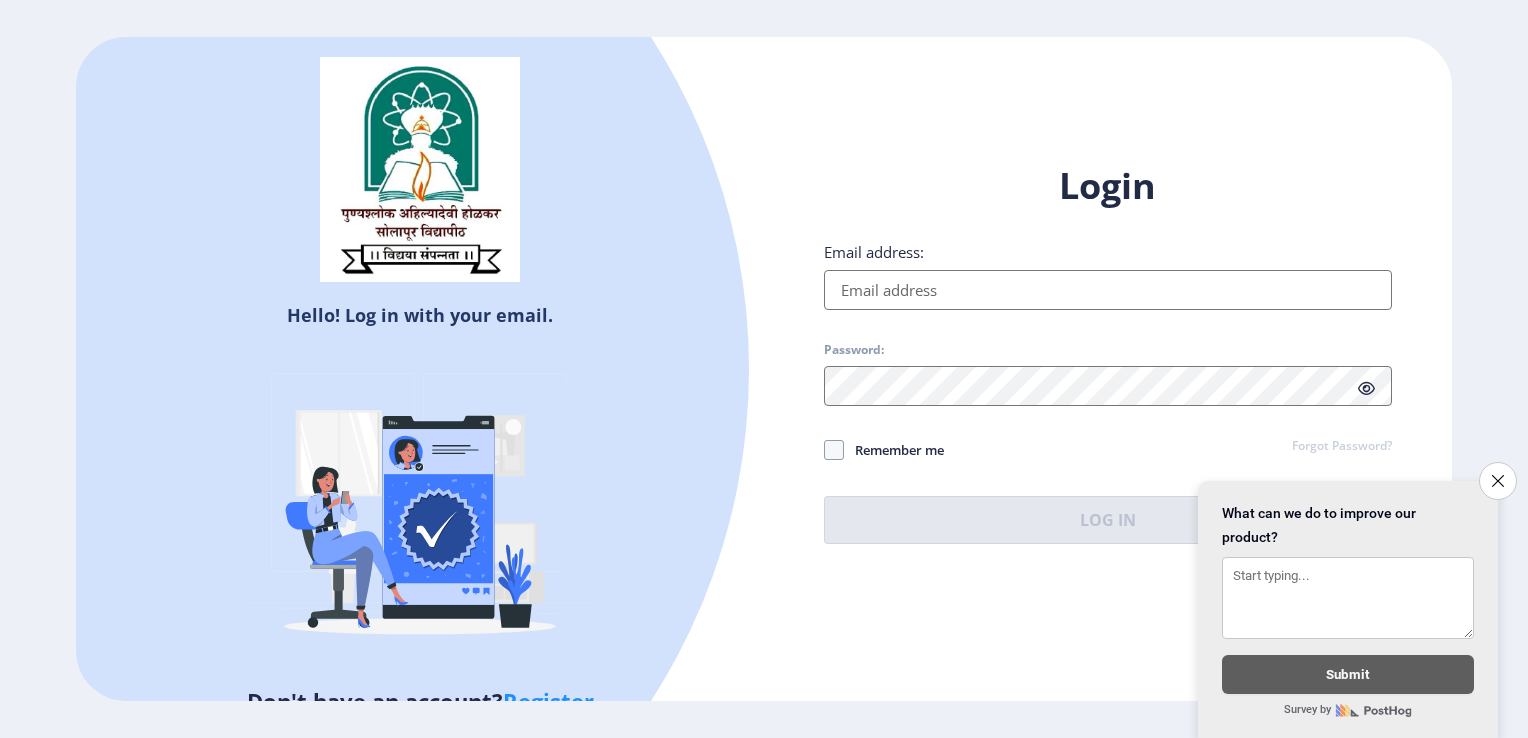 click on "Email address:" at bounding box center [1108, 290] 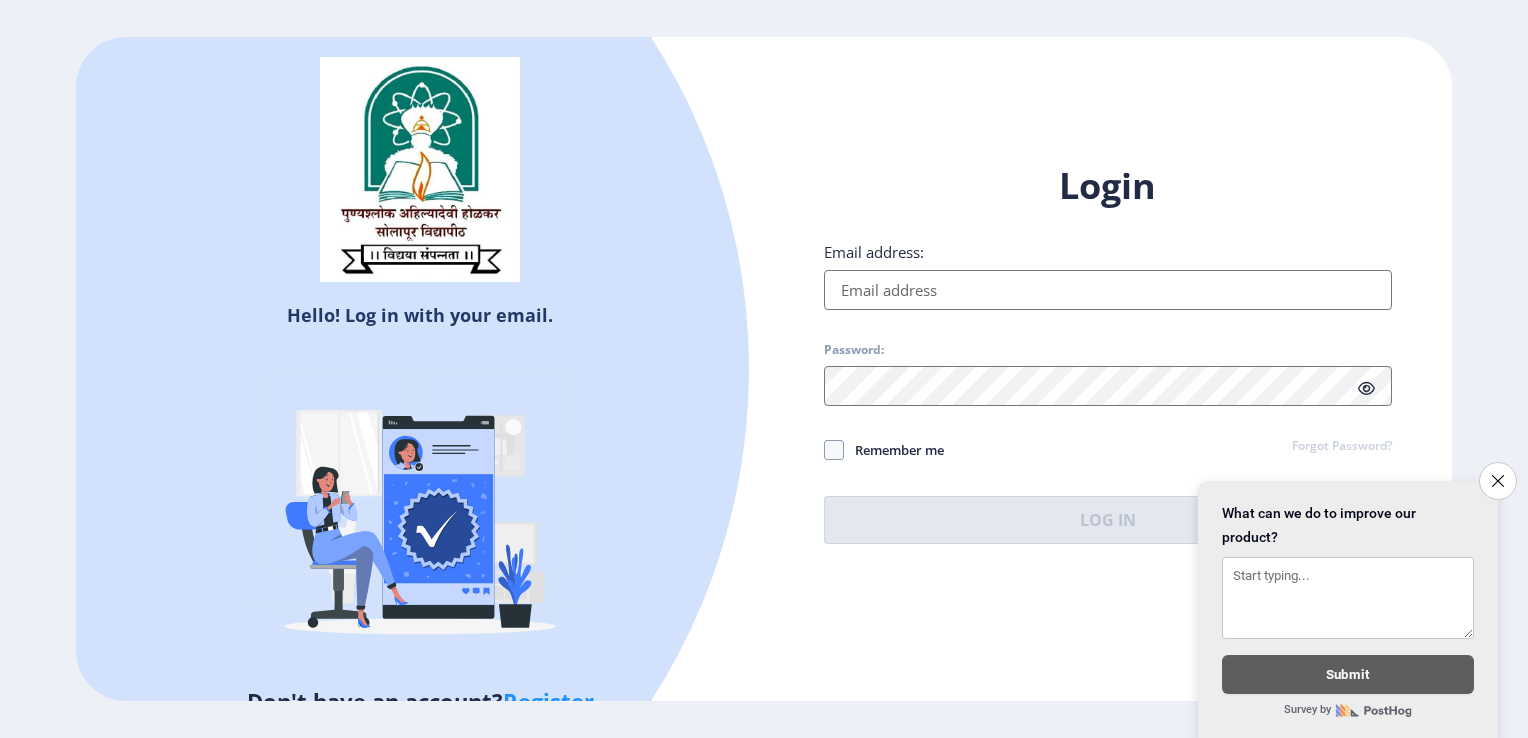 type on "[EMAIL_ADDRESS][DOMAIN_NAME]" 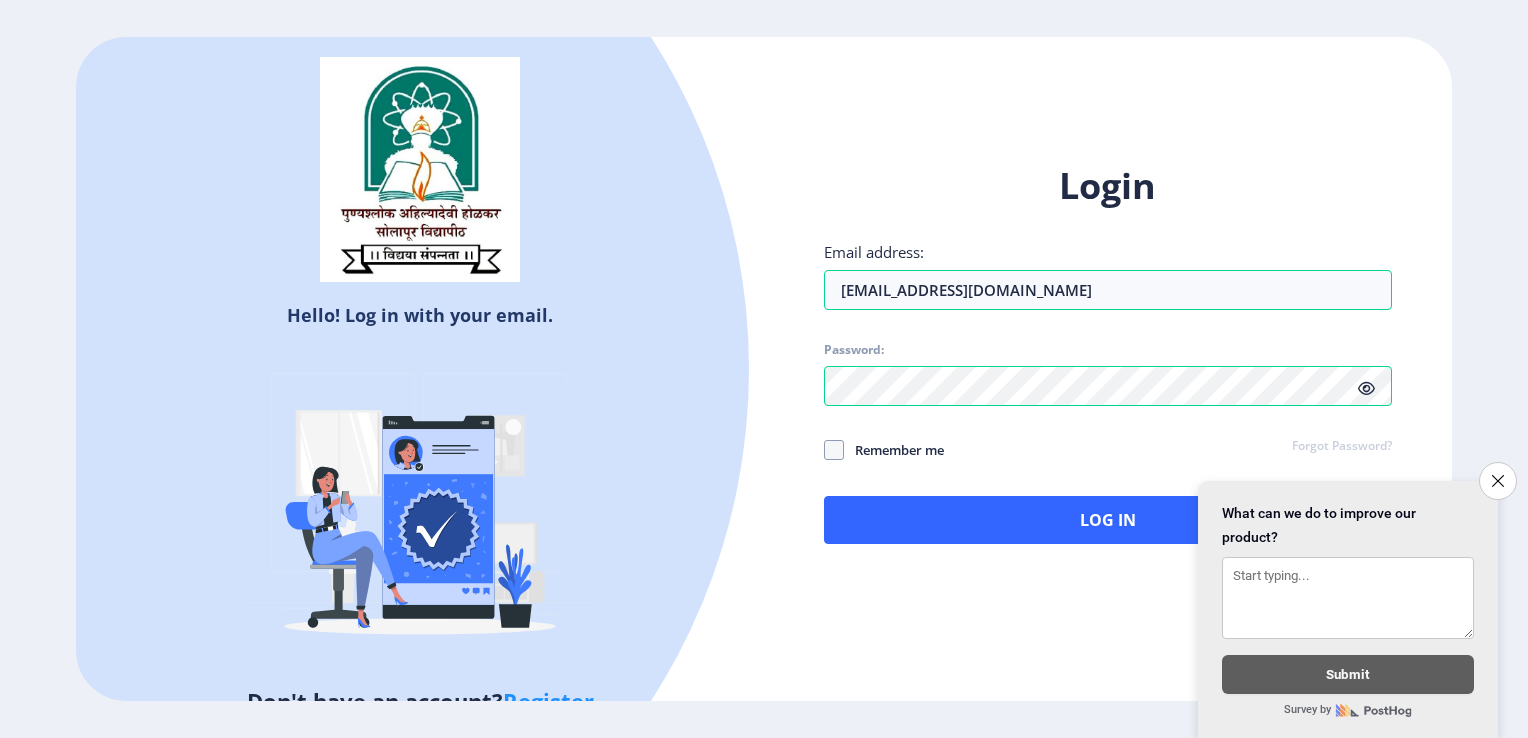 click 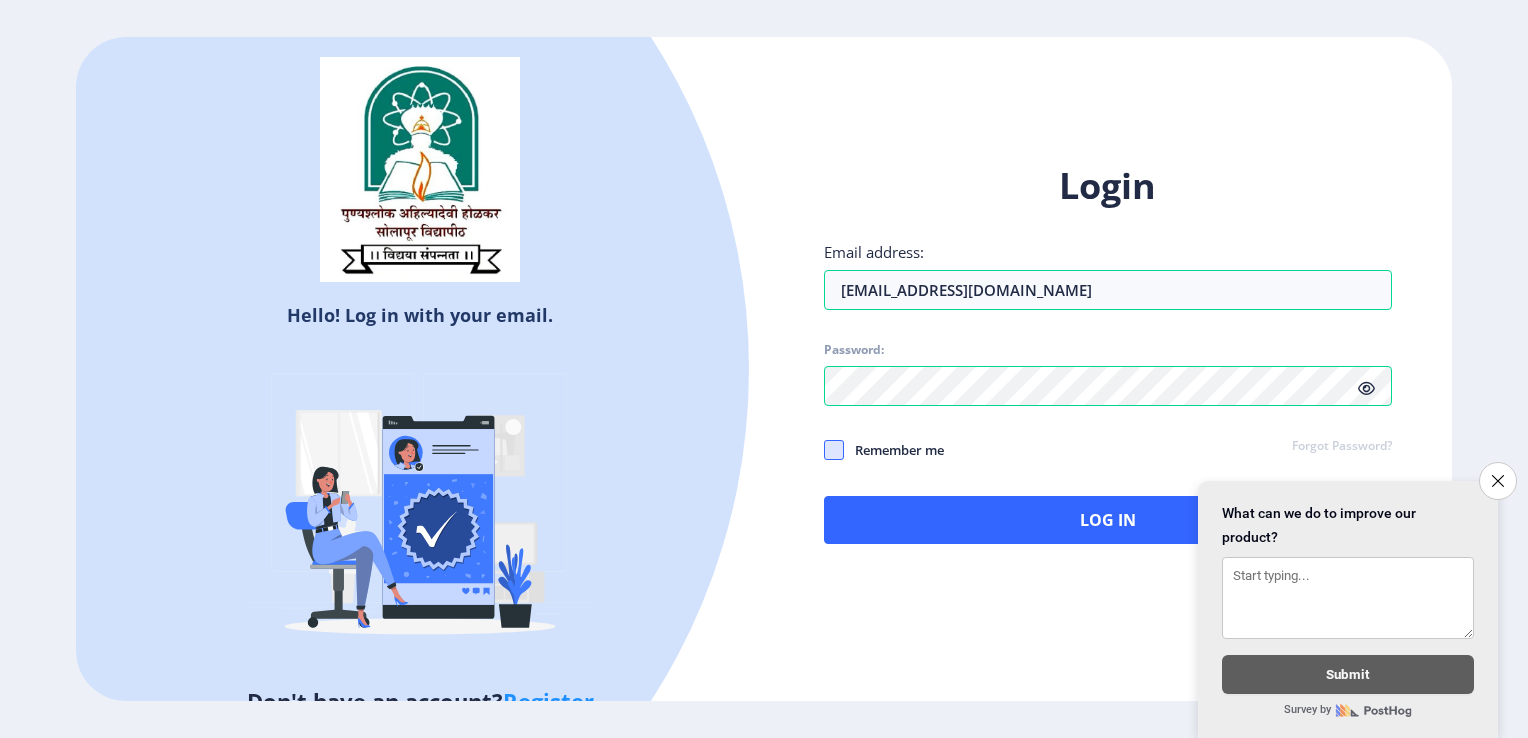 click 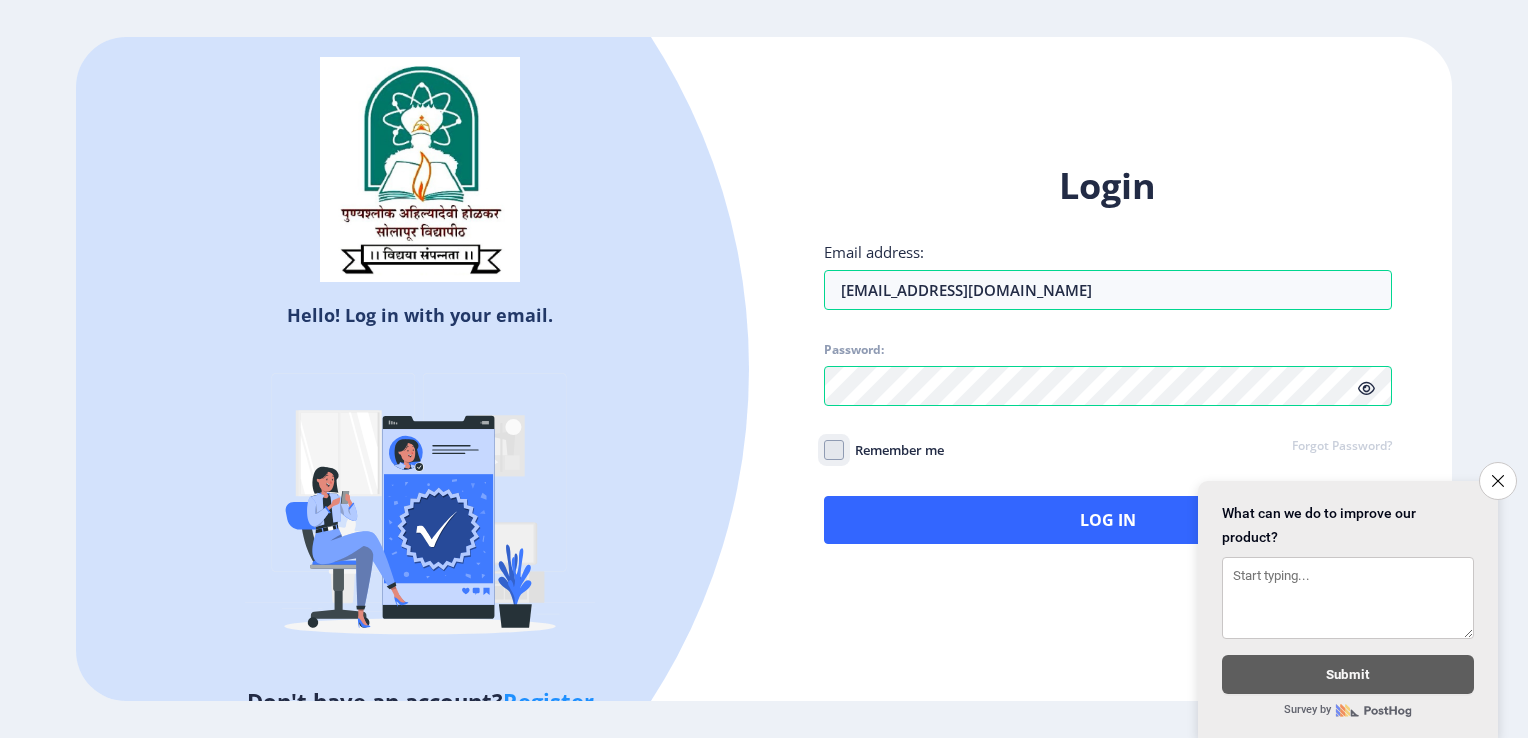 click on "Remember me" 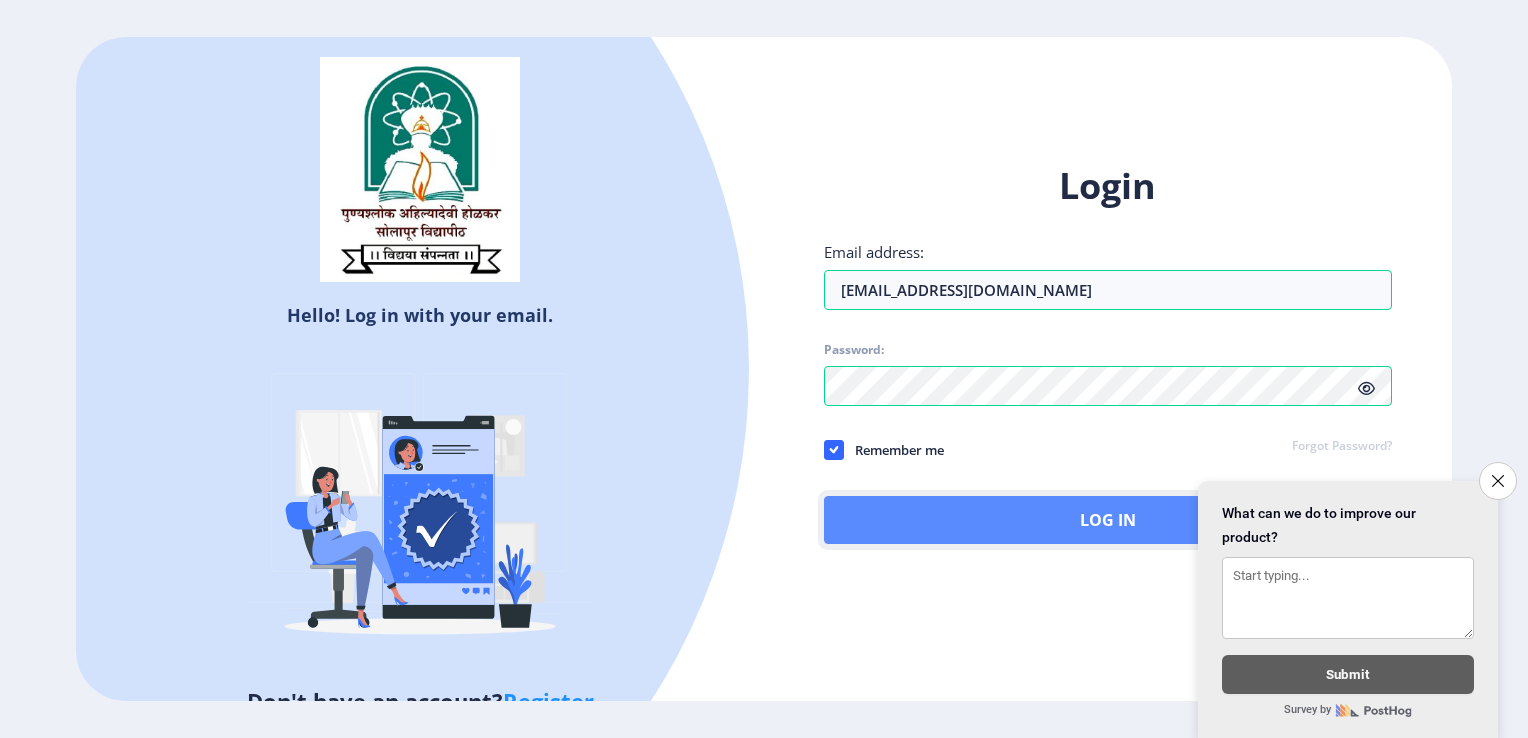 click on "Log In" 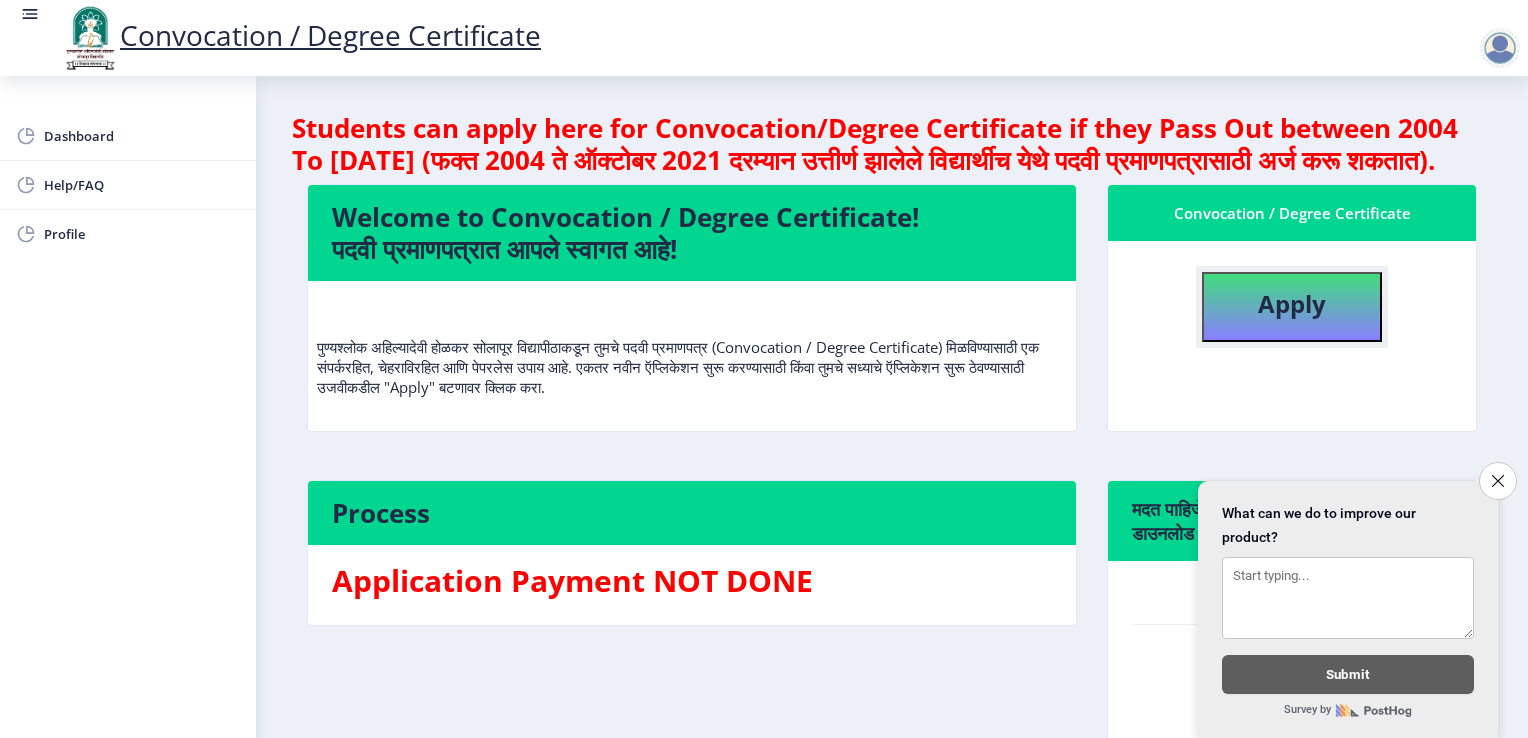 click on "Apply" 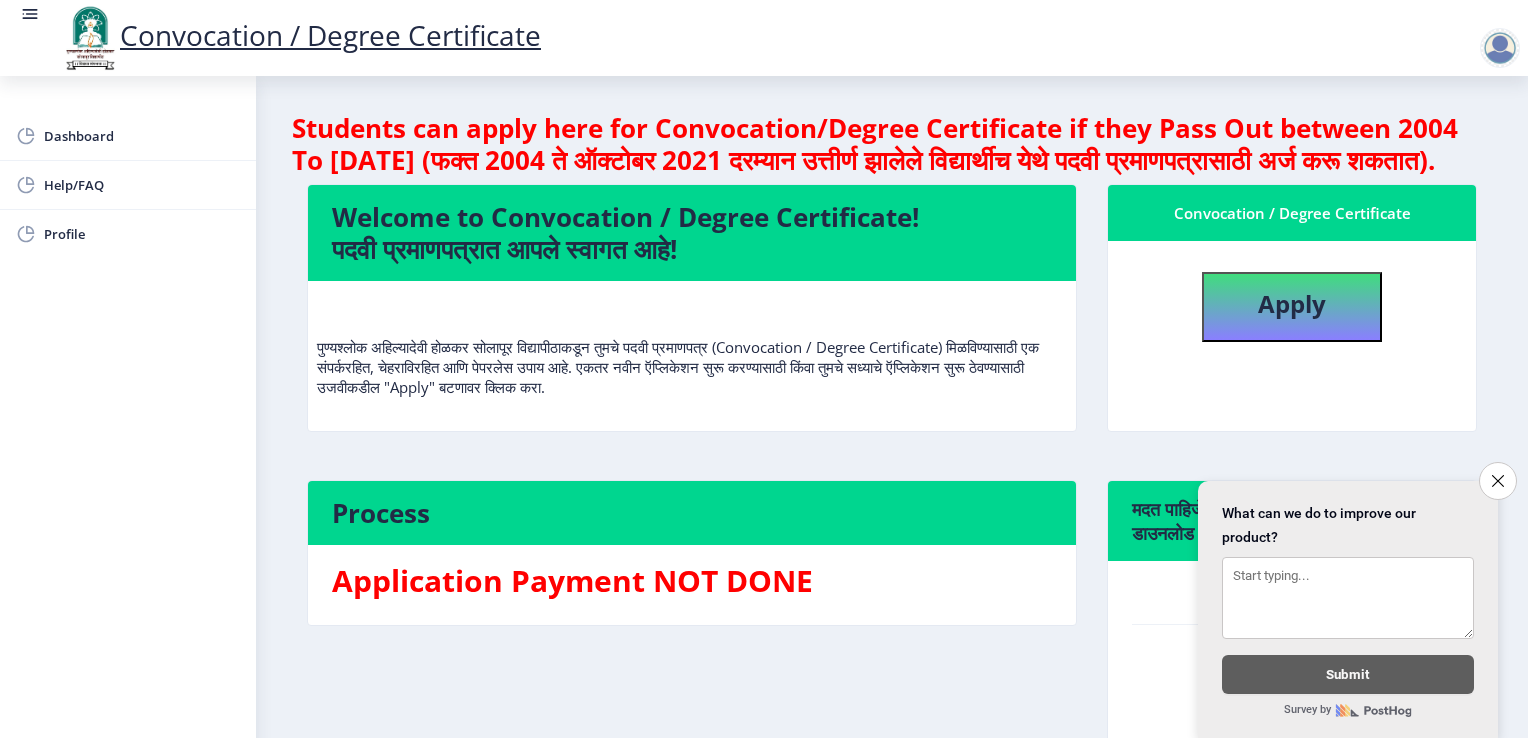 select 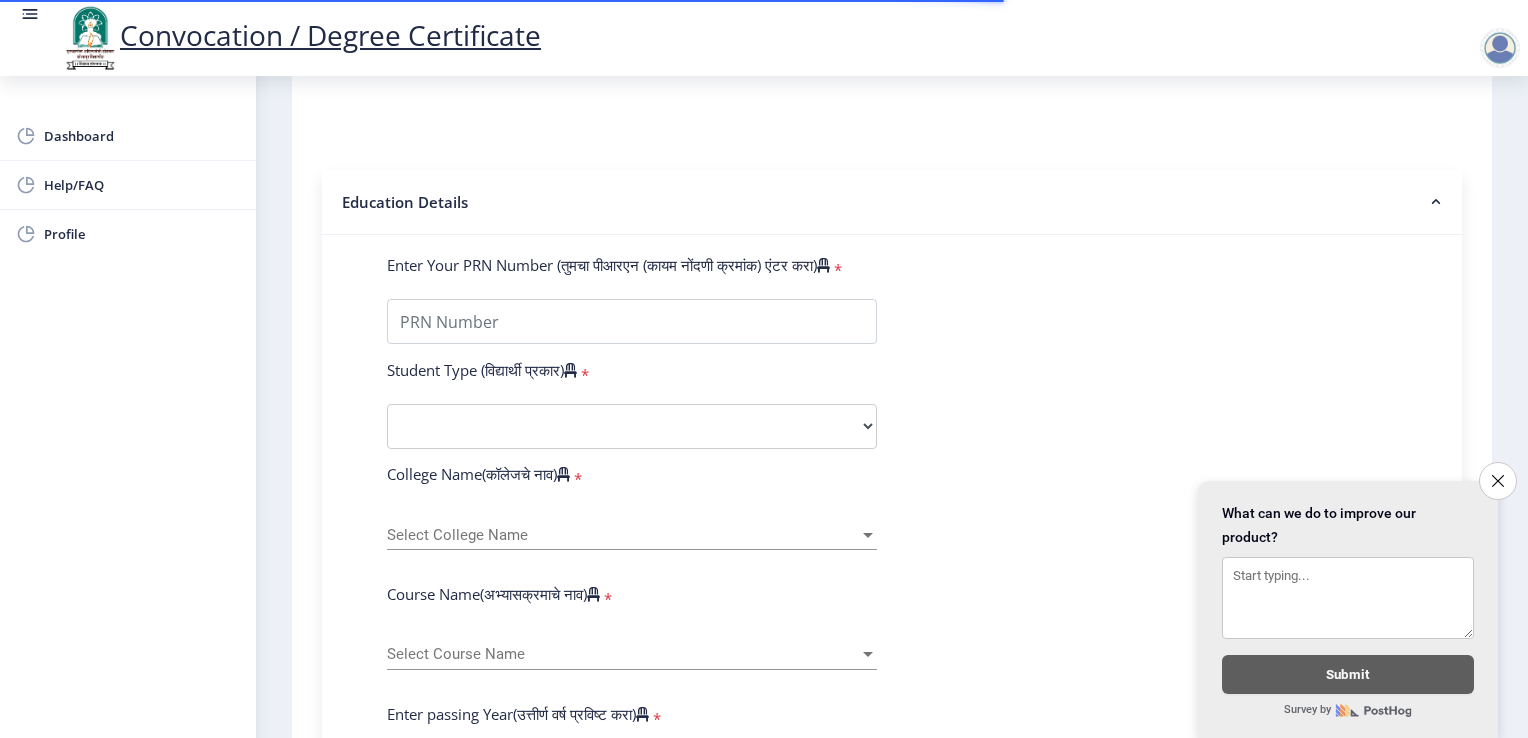 scroll, scrollTop: 380, scrollLeft: 0, axis: vertical 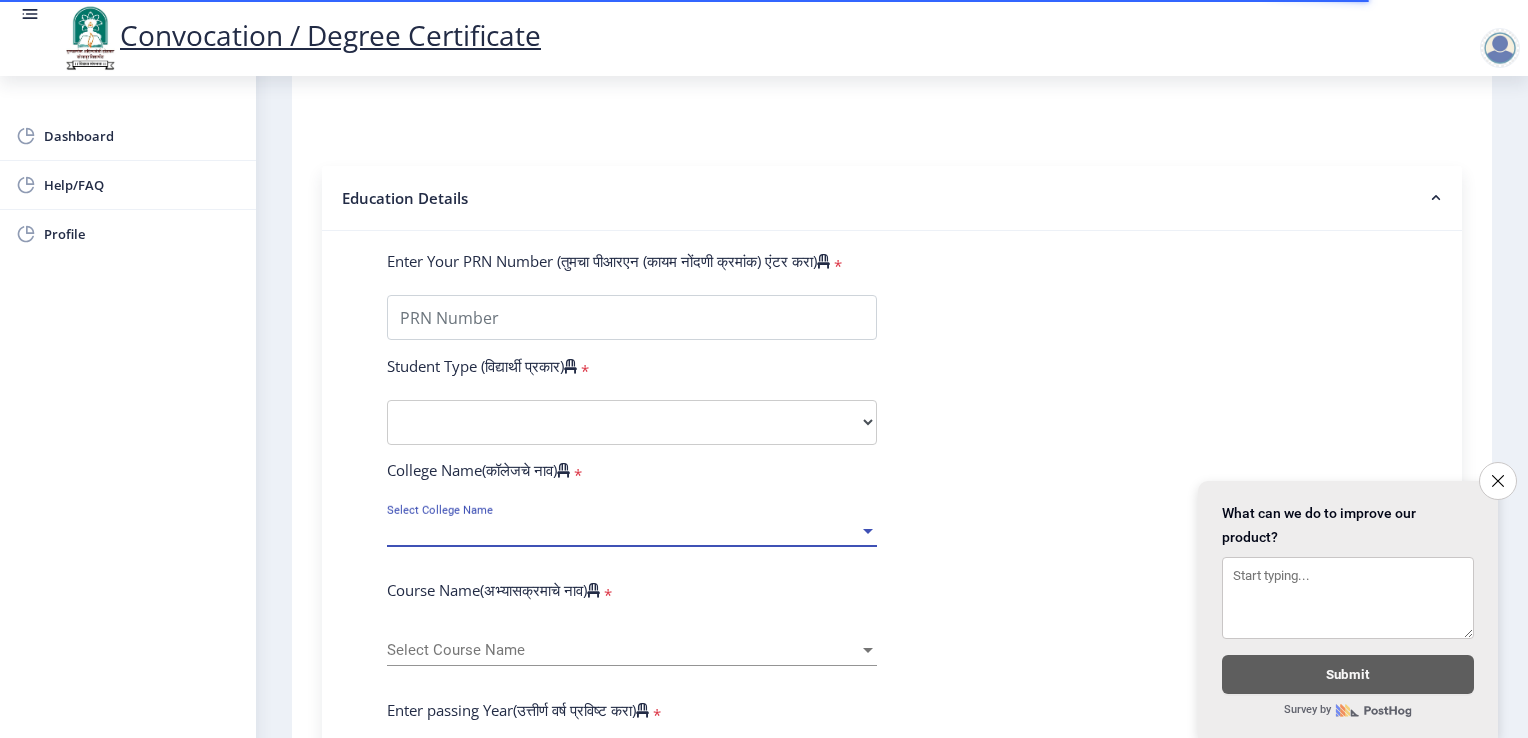 click at bounding box center (868, 531) 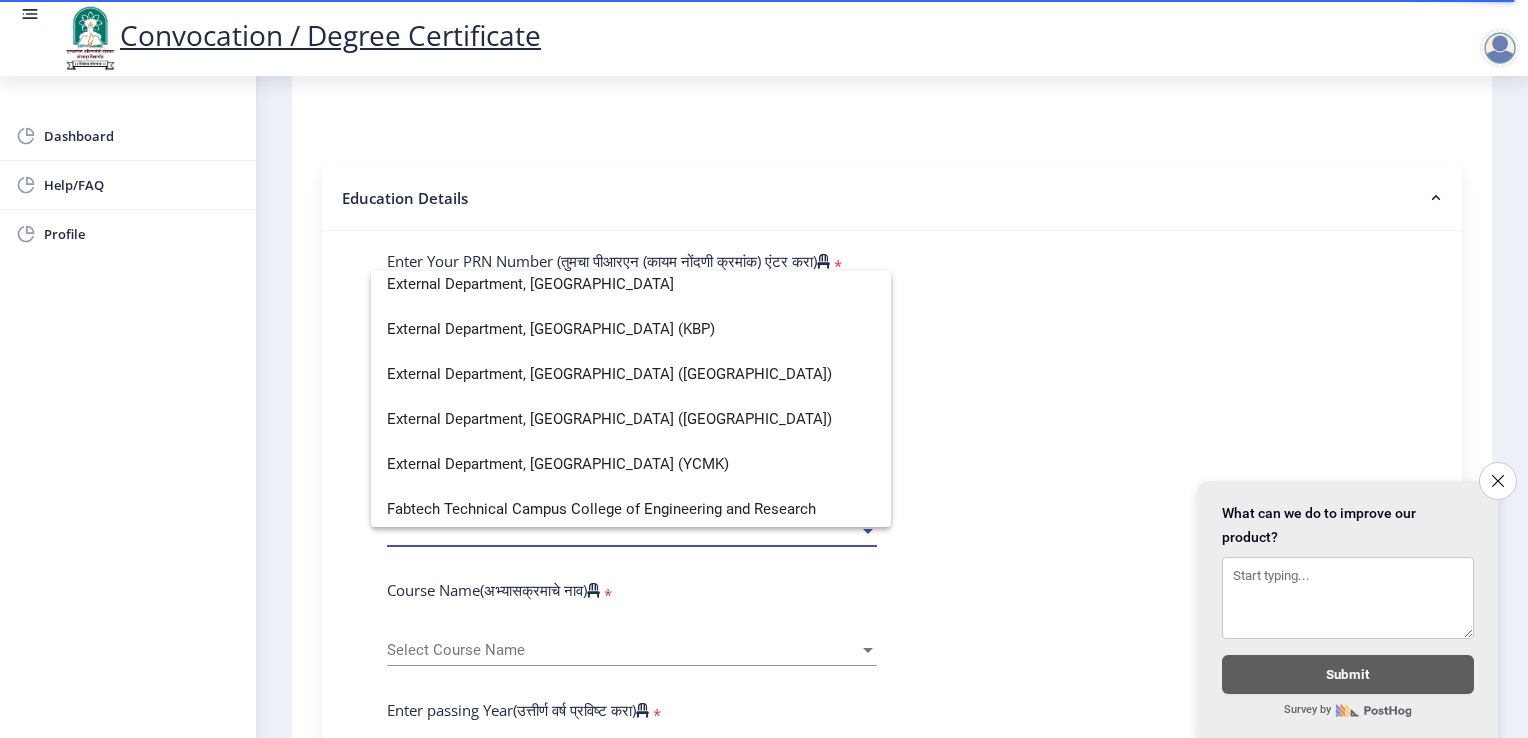 scroll, scrollTop: 1716, scrollLeft: 0, axis: vertical 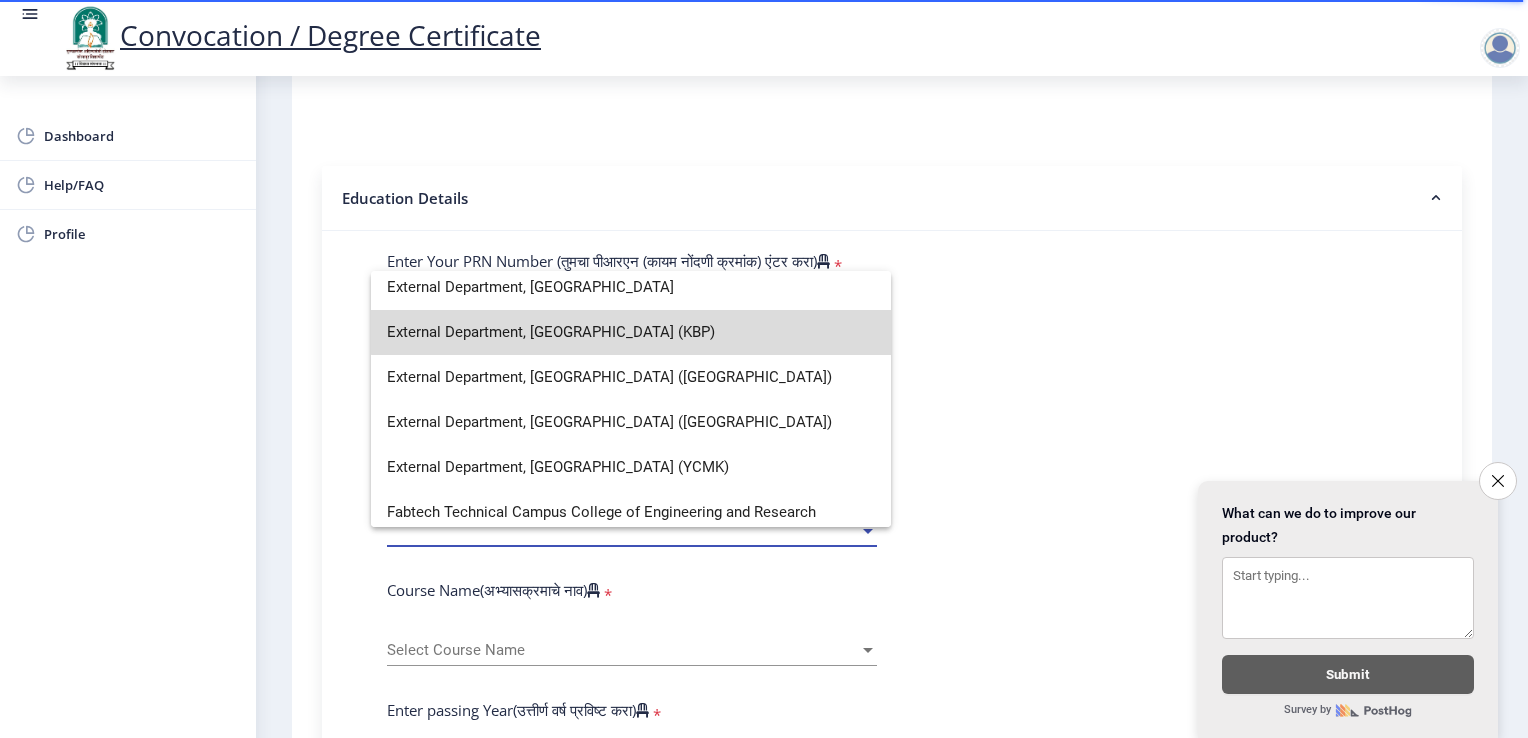 click on "External Department, [GEOGRAPHIC_DATA] (KBP)" at bounding box center (631, 332) 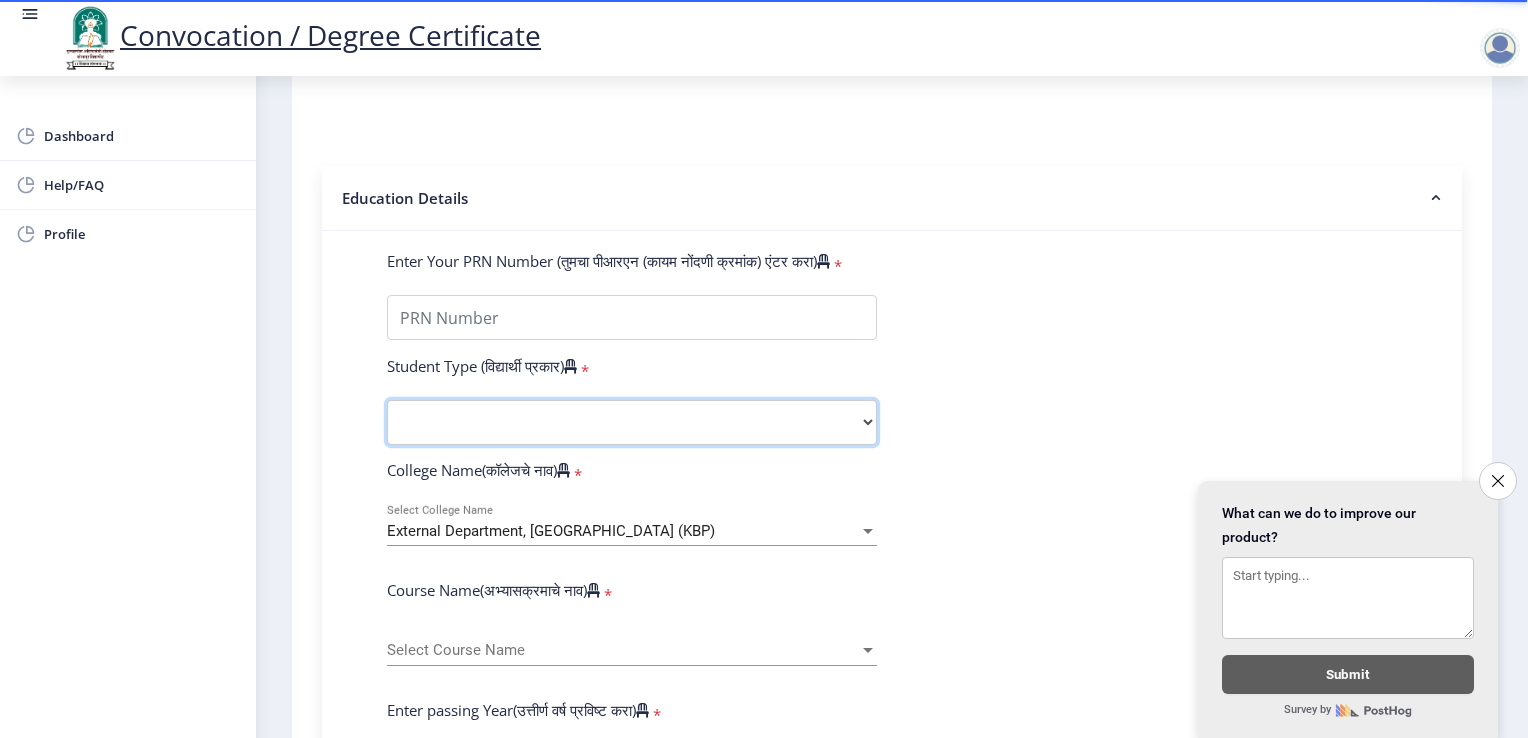 click on "Select Student Type Regular External" at bounding box center [632, 422] 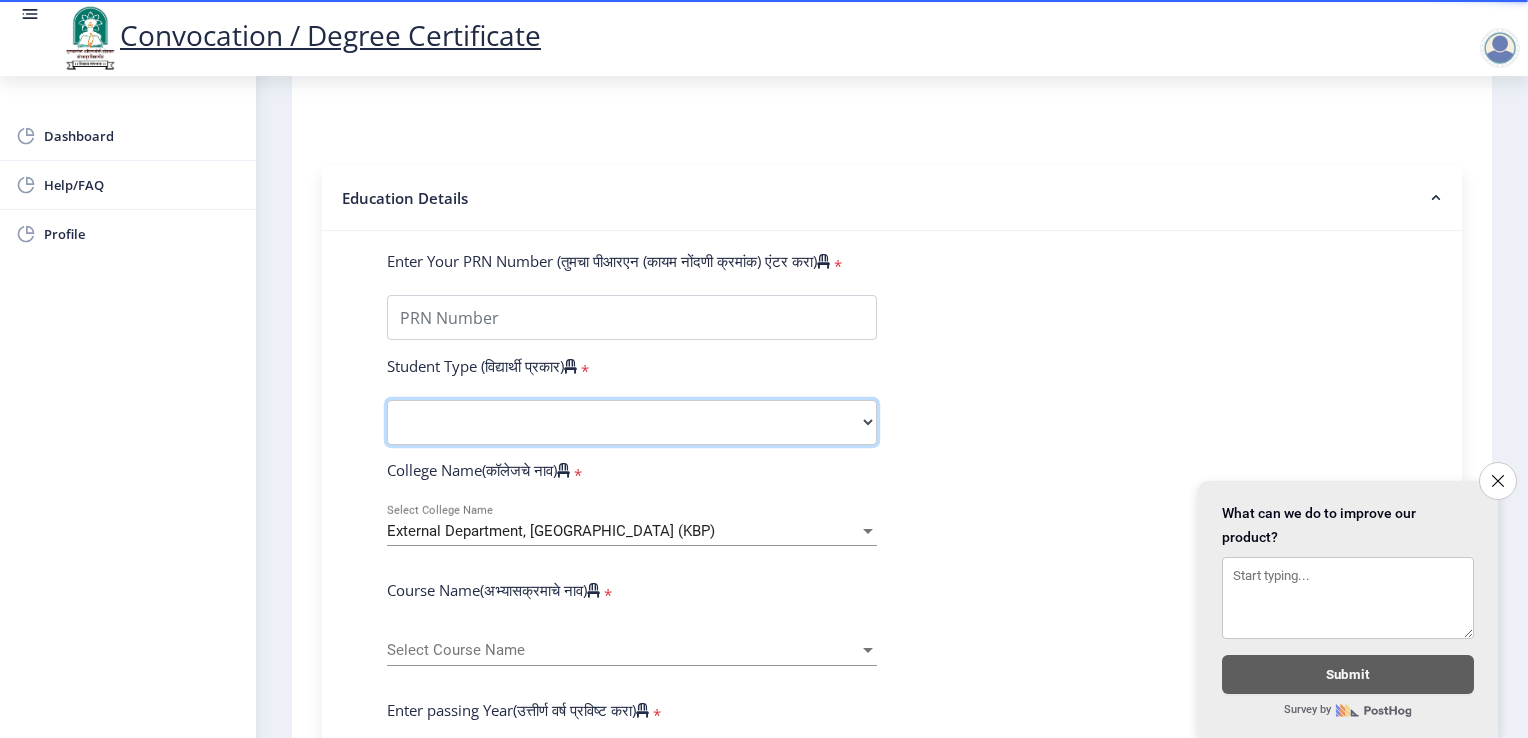 select on "External" 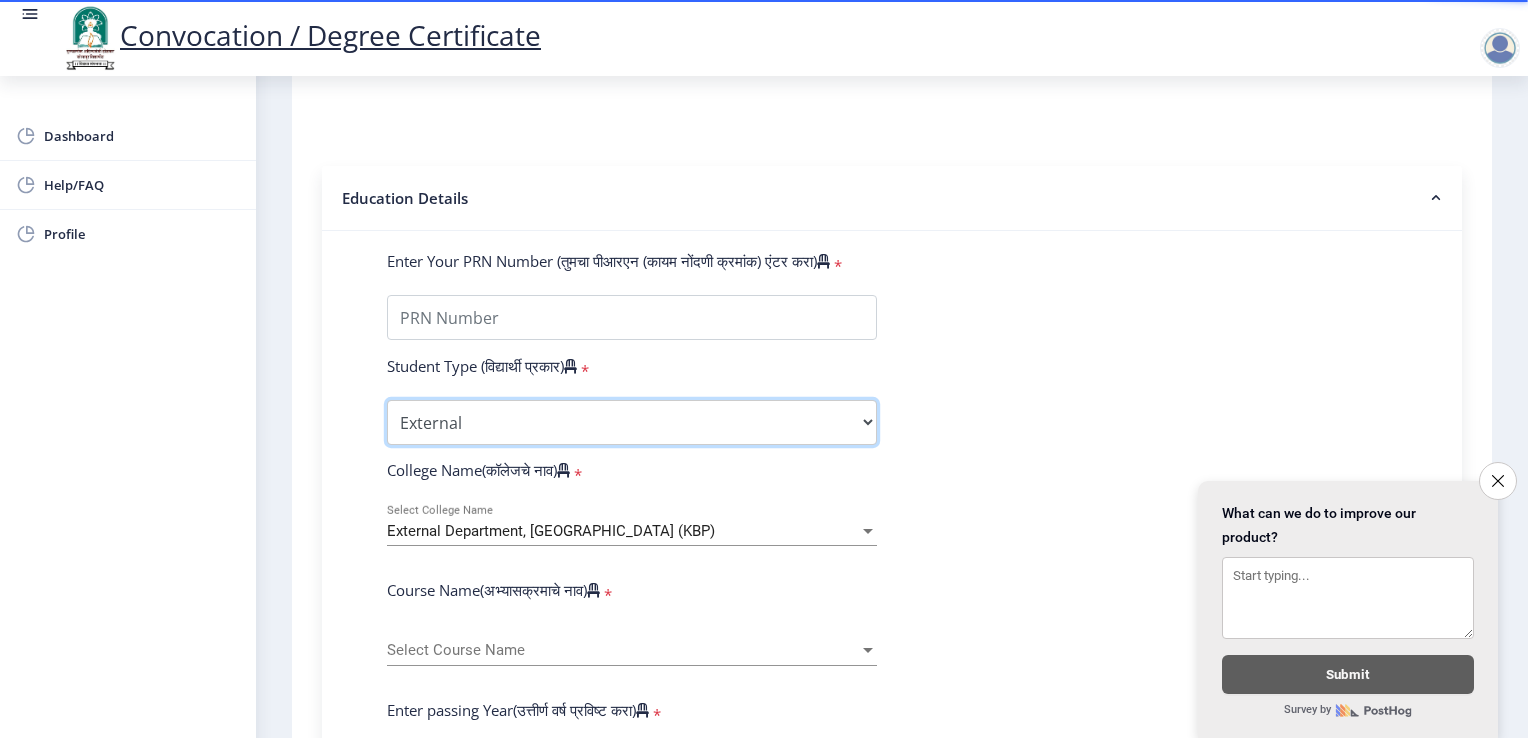 click on "Select Student Type Regular External" at bounding box center [632, 422] 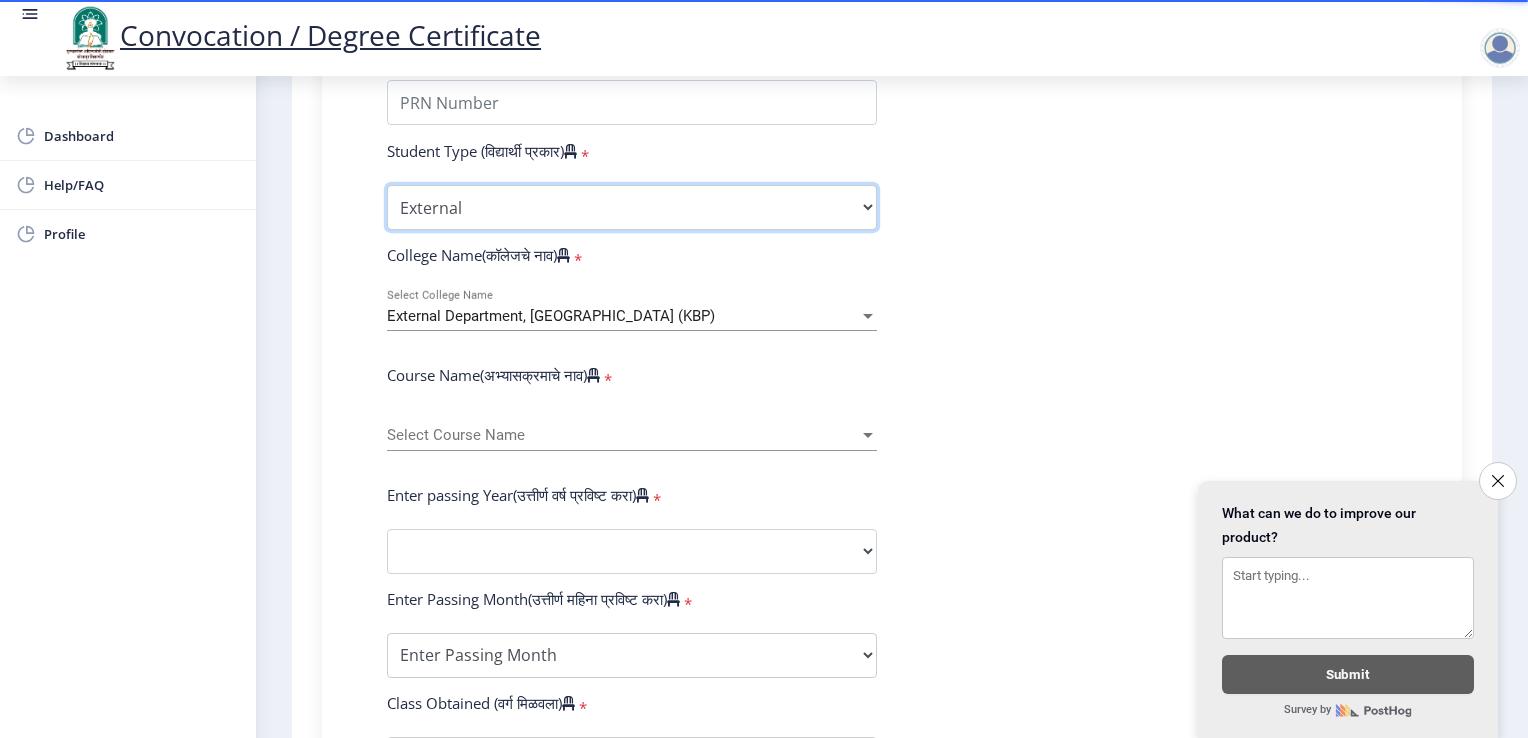 scroll, scrollTop: 596, scrollLeft: 0, axis: vertical 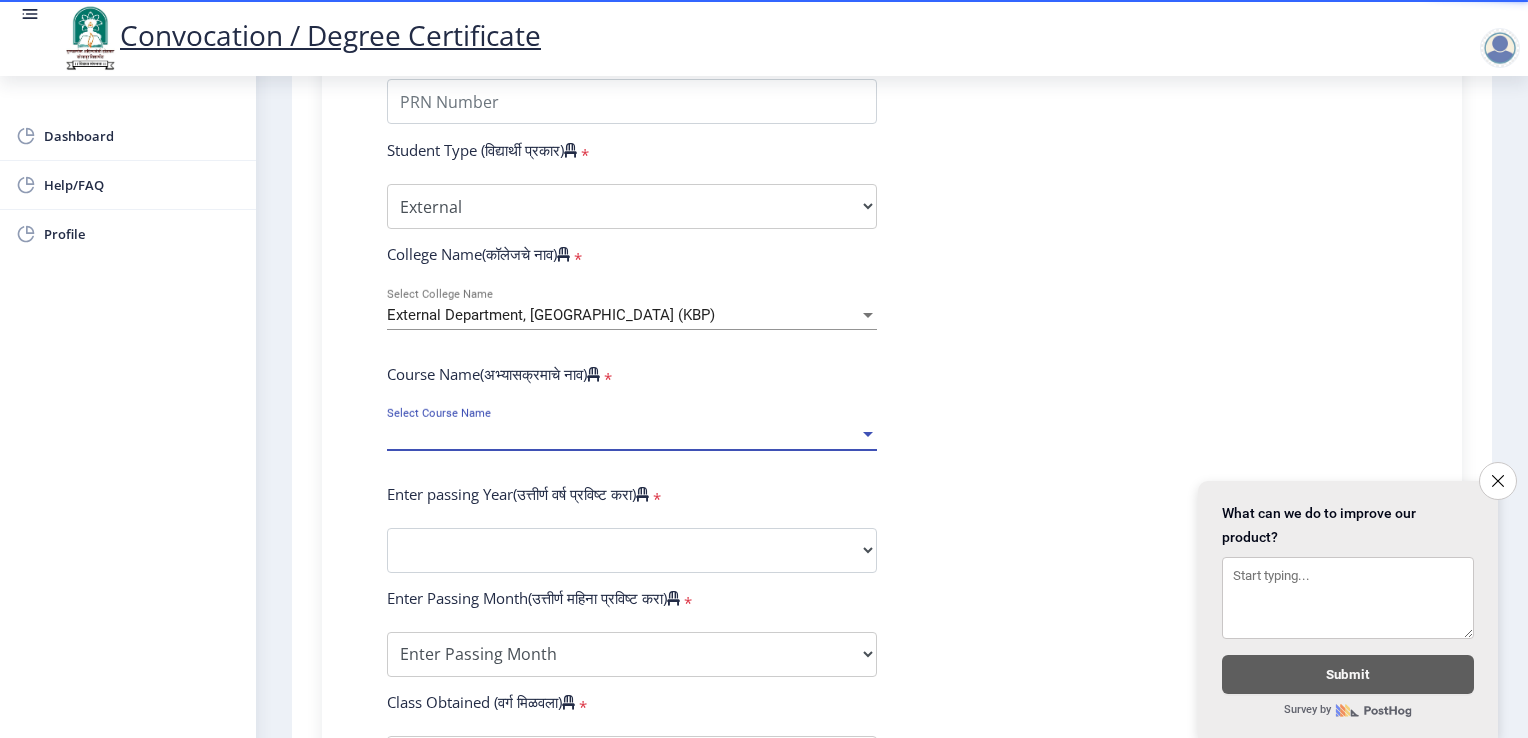 click at bounding box center (868, 434) 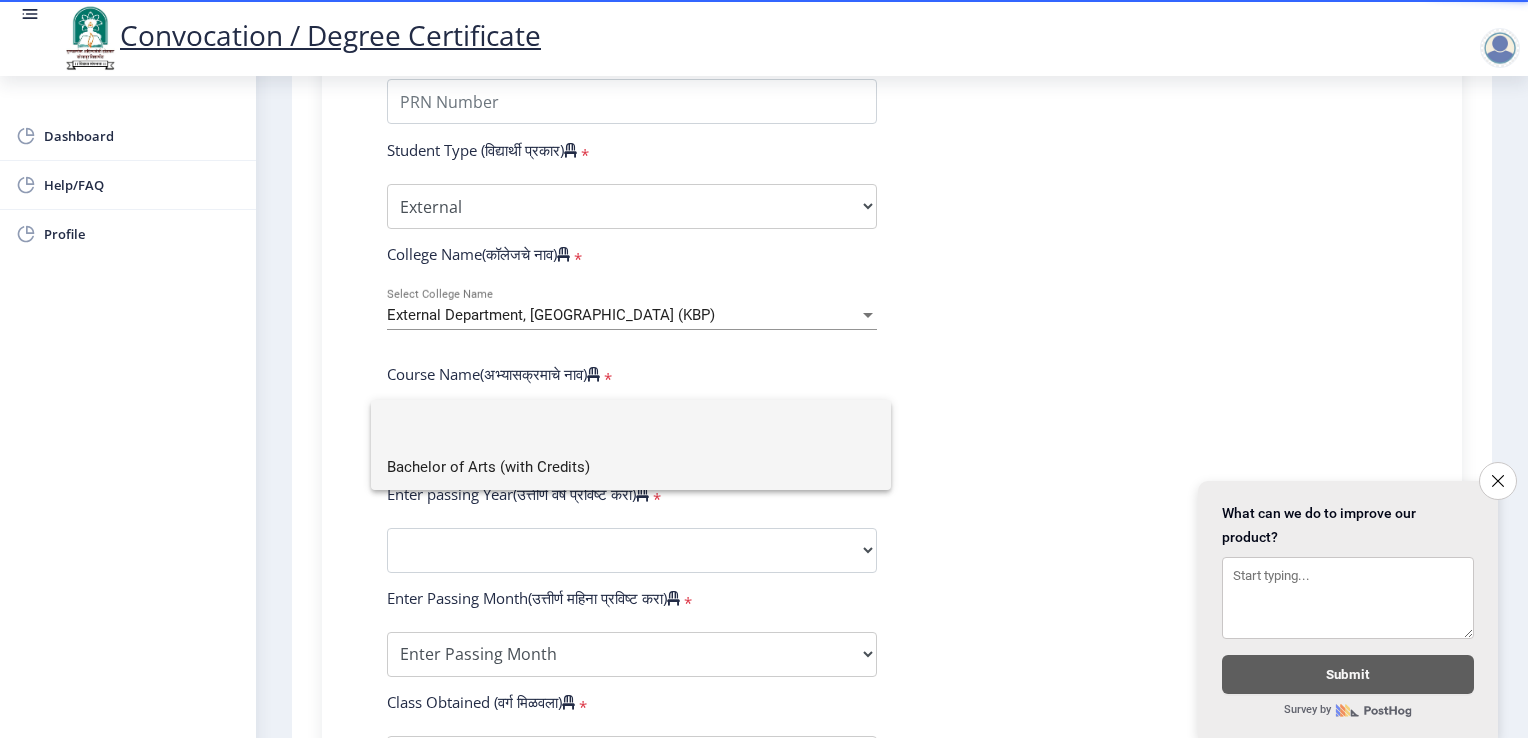 click on "Bachelor of Arts (with Credits)" at bounding box center (631, 467) 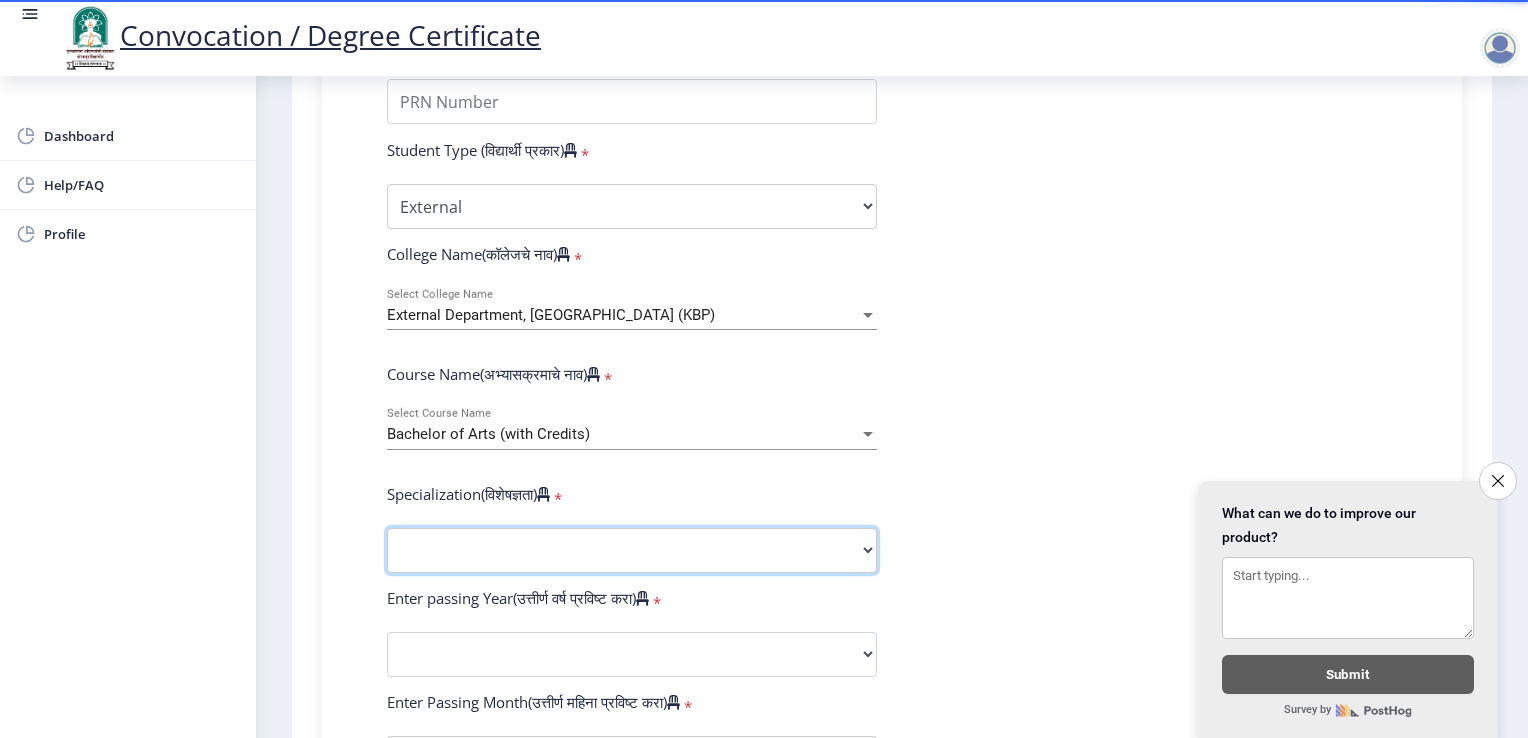 click on "Specialization English Geography Hindi Marathi Music Sanskrit Urdu Ancient Indian History Culture & Archaeology Economics History Physical Education Political Science Psychology Sociology Kannada Philosophy Other" at bounding box center [632, 550] 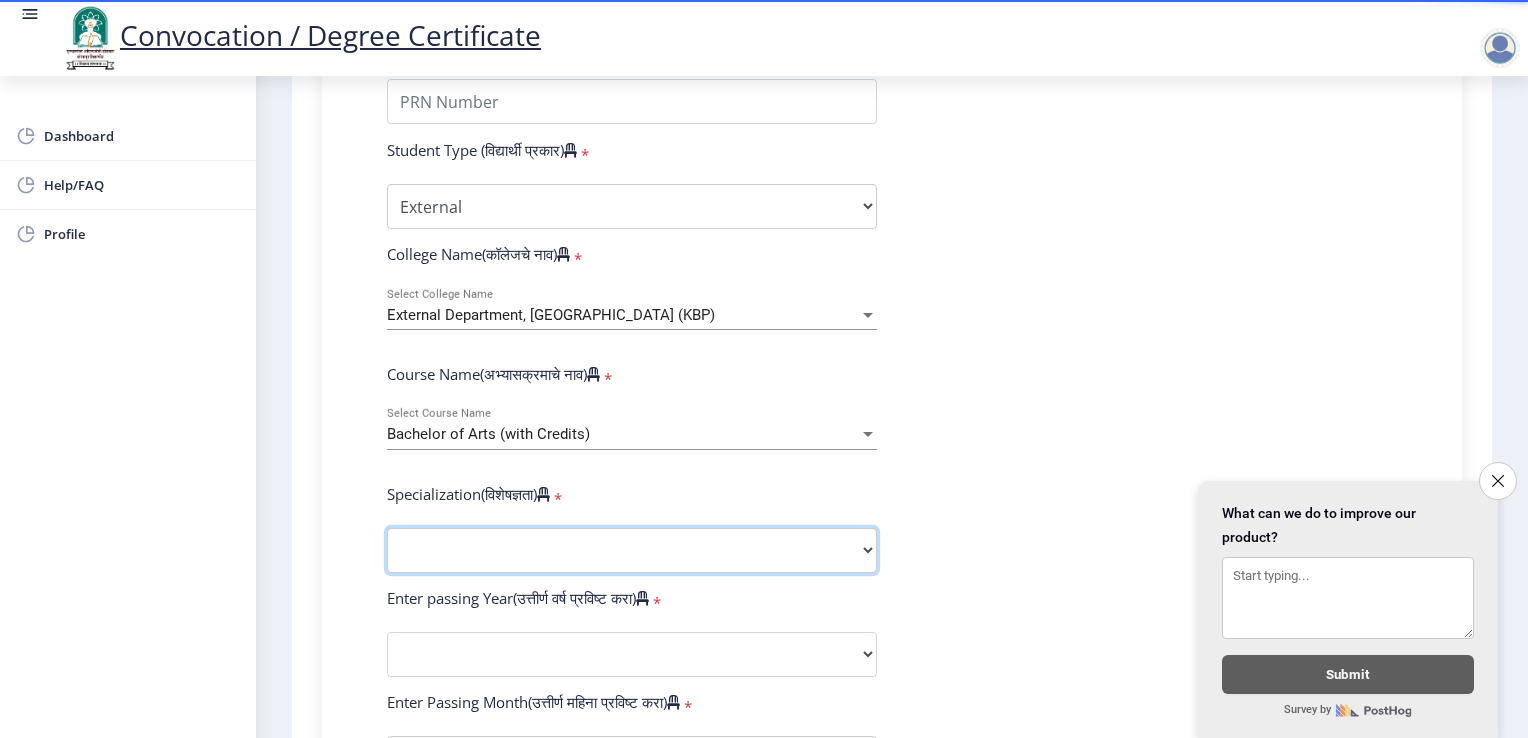 select on "Political Science" 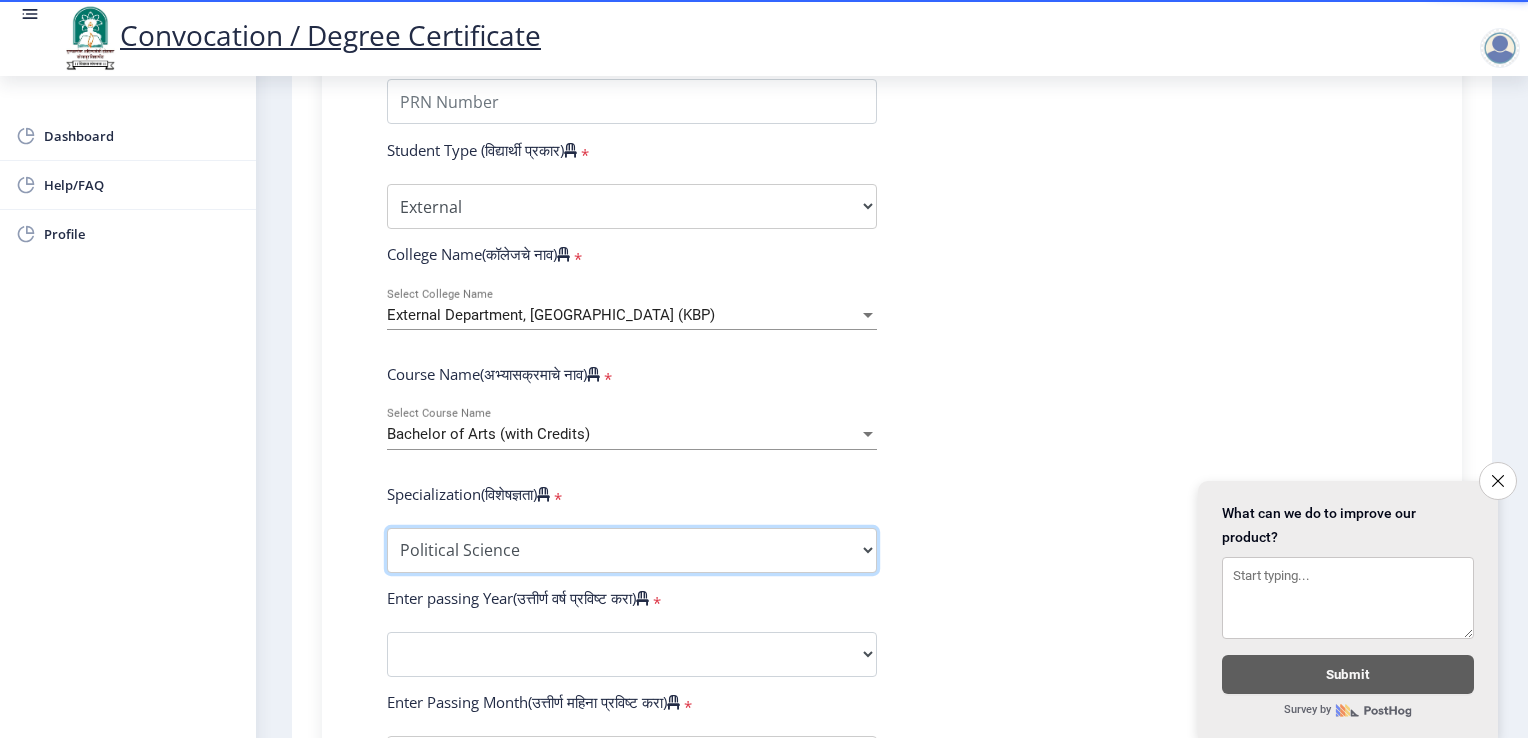 click on "Specialization English Geography Hindi Marathi Music Sanskrit Urdu Ancient Indian History Culture & Archaeology Economics History Physical Education Political Science Psychology Sociology Kannada Philosophy Other" at bounding box center (632, 550) 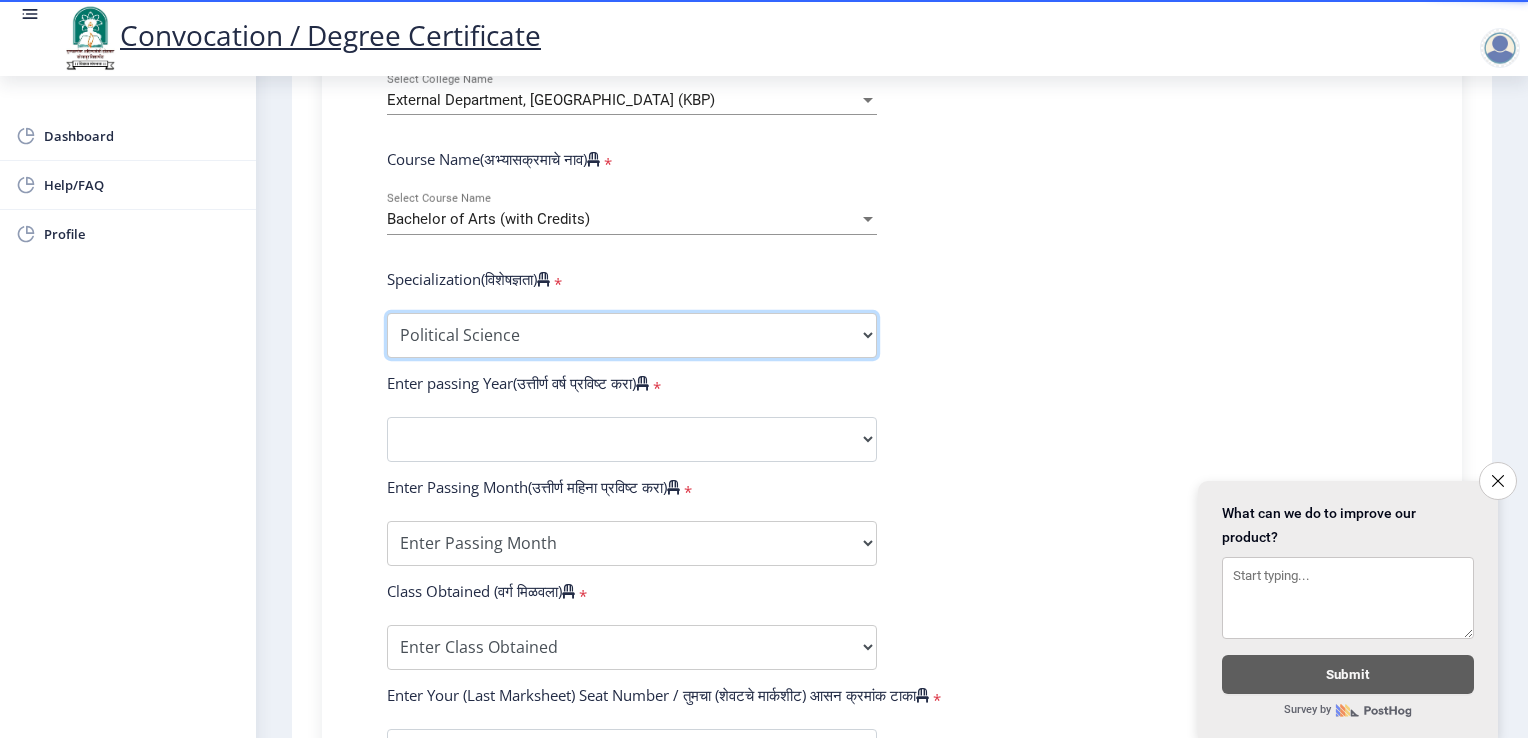 scroll, scrollTop: 812, scrollLeft: 0, axis: vertical 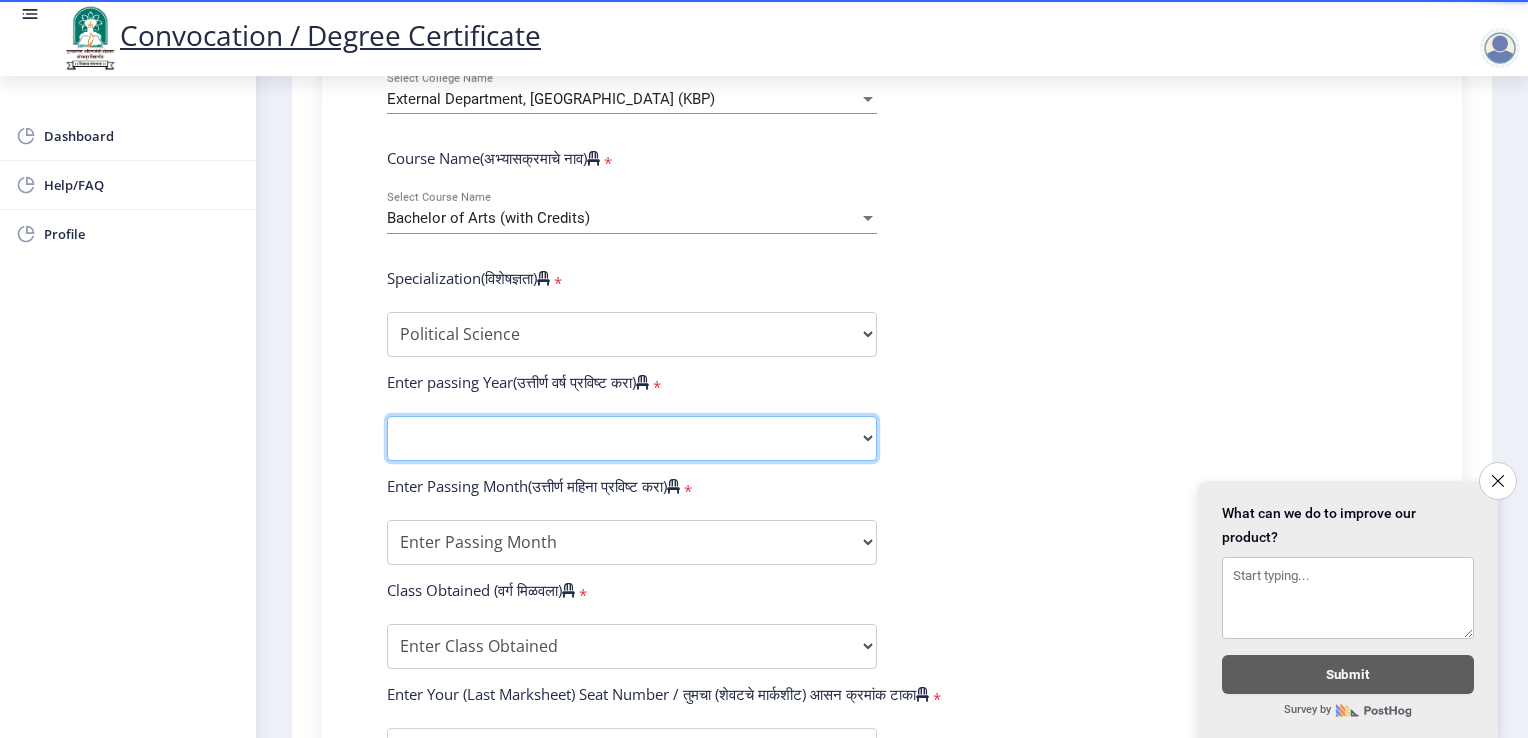 click on "2025   2024   2023   2022   2021   2020   2019   2018   2017   2016   2015   2014   2013   2012   2011   2010   2009   2008   2007   2006   2005   2004   2003   2002   2001   2000   1999   1998   1997   1996   1995   1994   1993   1992   1991   1990   1989   1988   1987   1986   1985   1984   1983   1982   1981   1980   1979   1978   1977   1976" 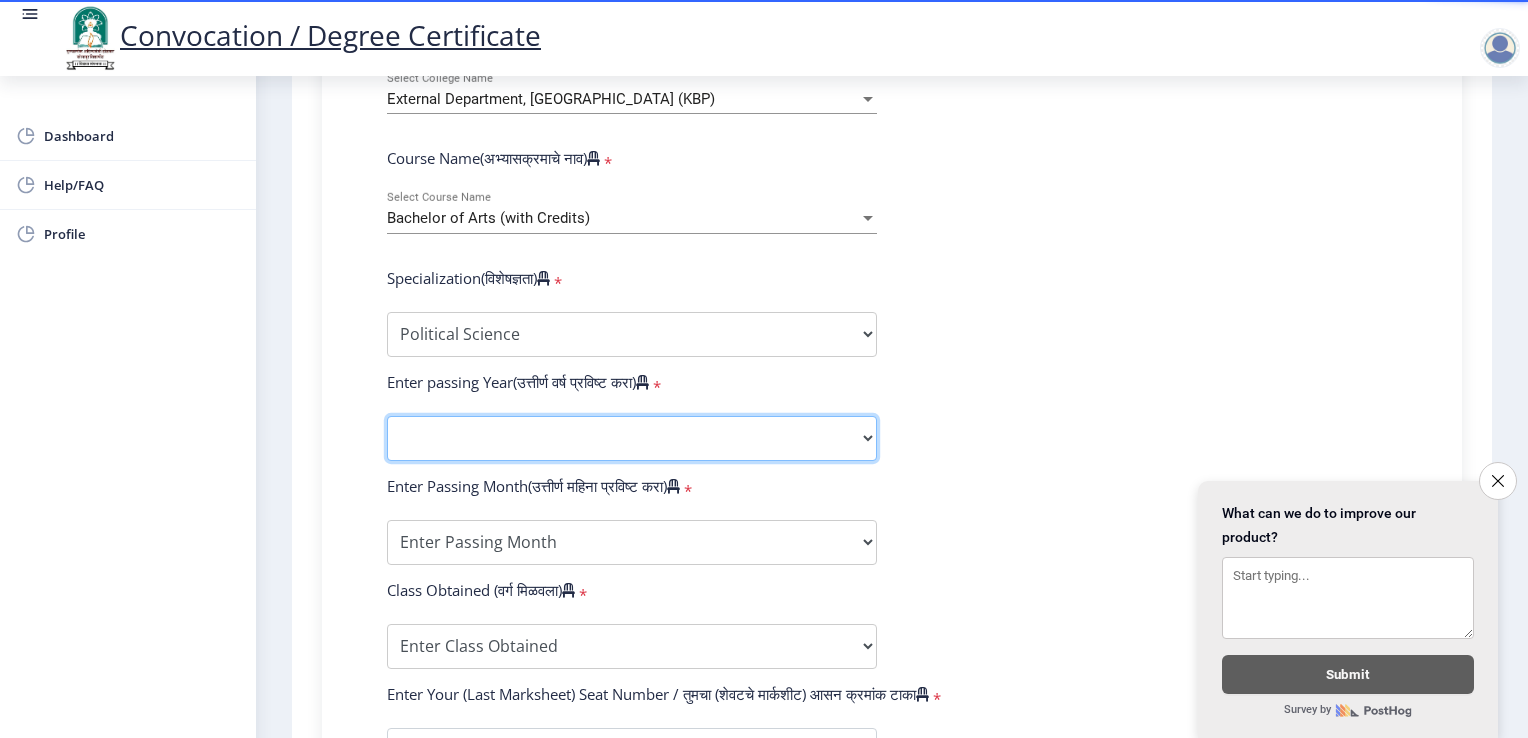 select on "2021" 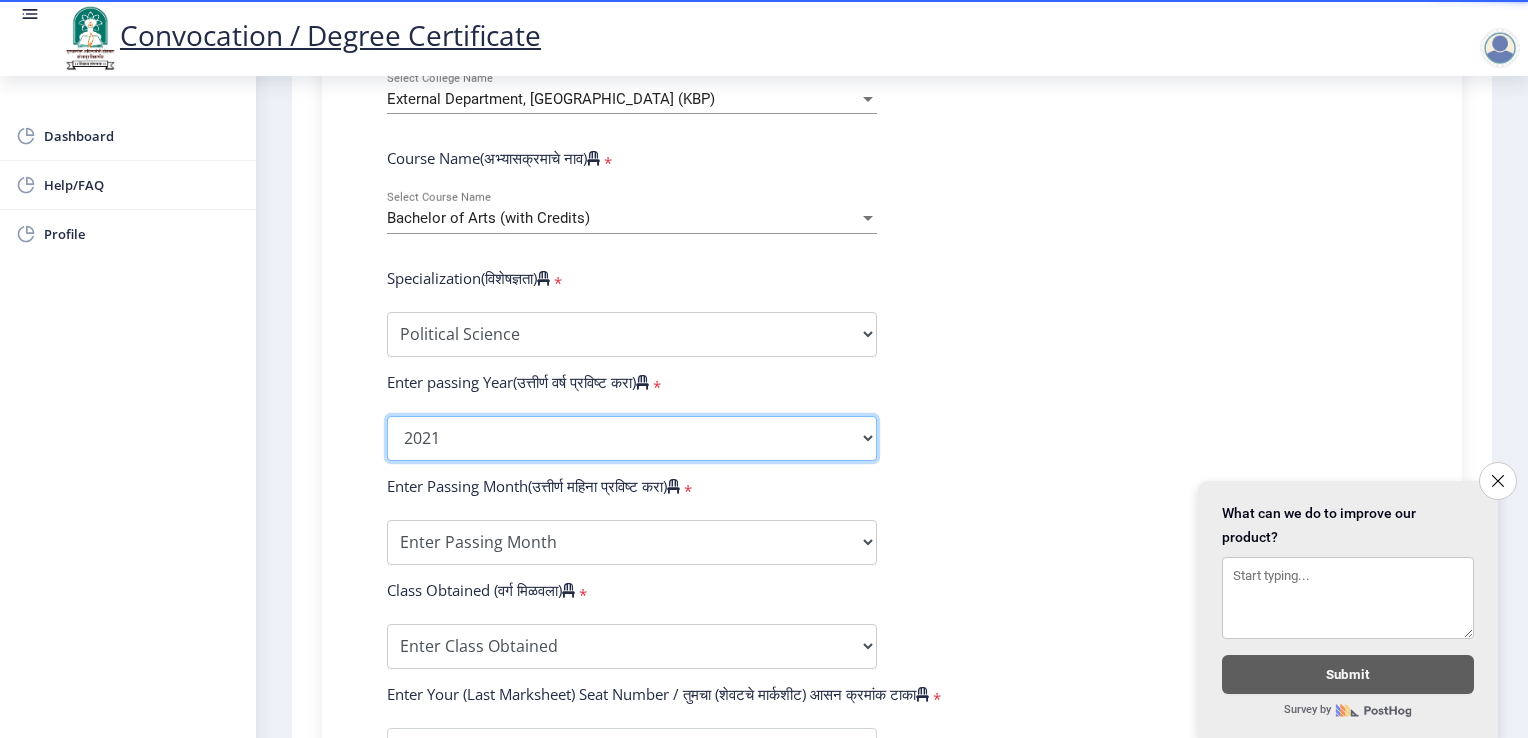 click on "2025   2024   2023   2022   2021   2020   2019   2018   2017   2016   2015   2014   2013   2012   2011   2010   2009   2008   2007   2006   2005   2004   2003   2002   2001   2000   1999   1998   1997   1996   1995   1994   1993   1992   1991   1990   1989   1988   1987   1986   1985   1984   1983   1982   1981   1980   1979   1978   1977   1976" 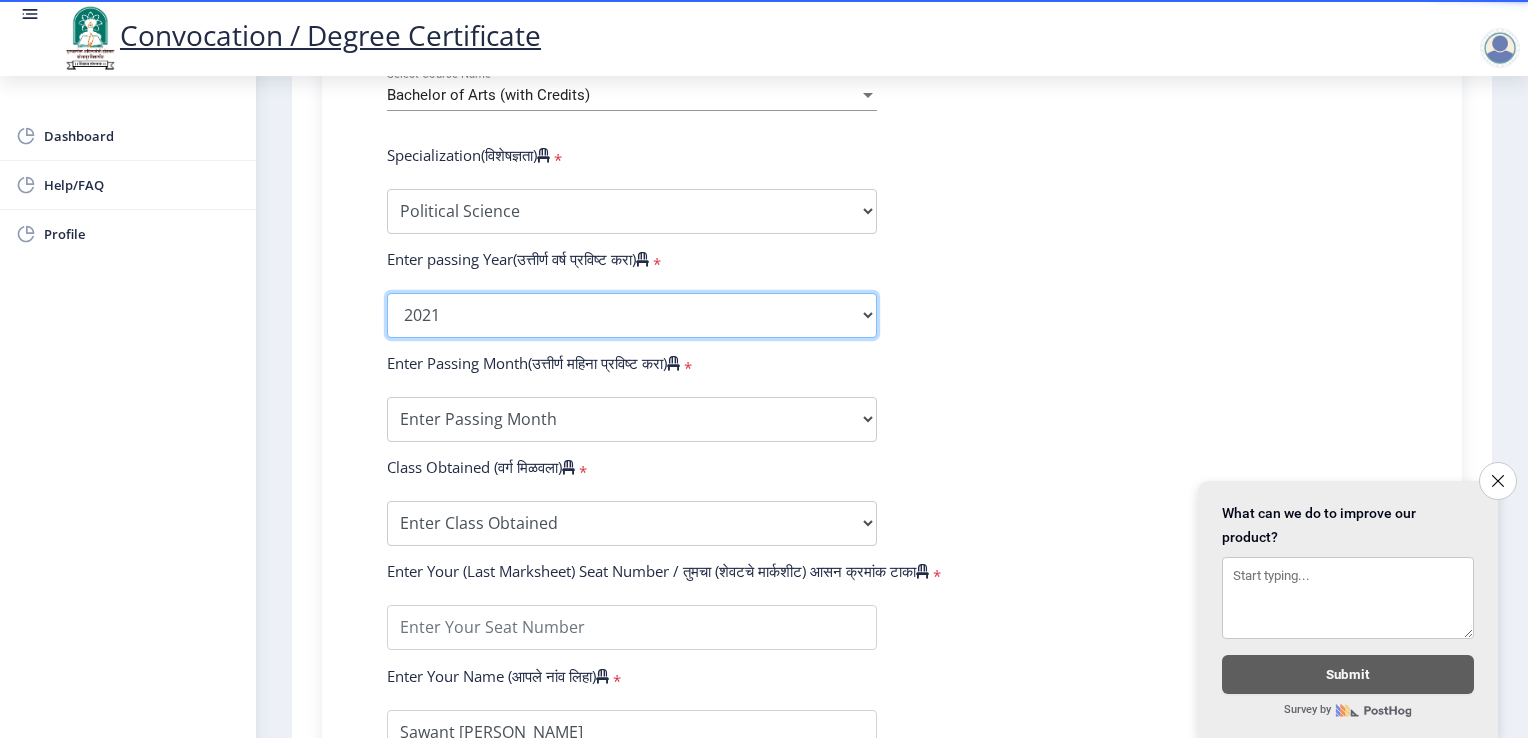 scroll, scrollTop: 948, scrollLeft: 0, axis: vertical 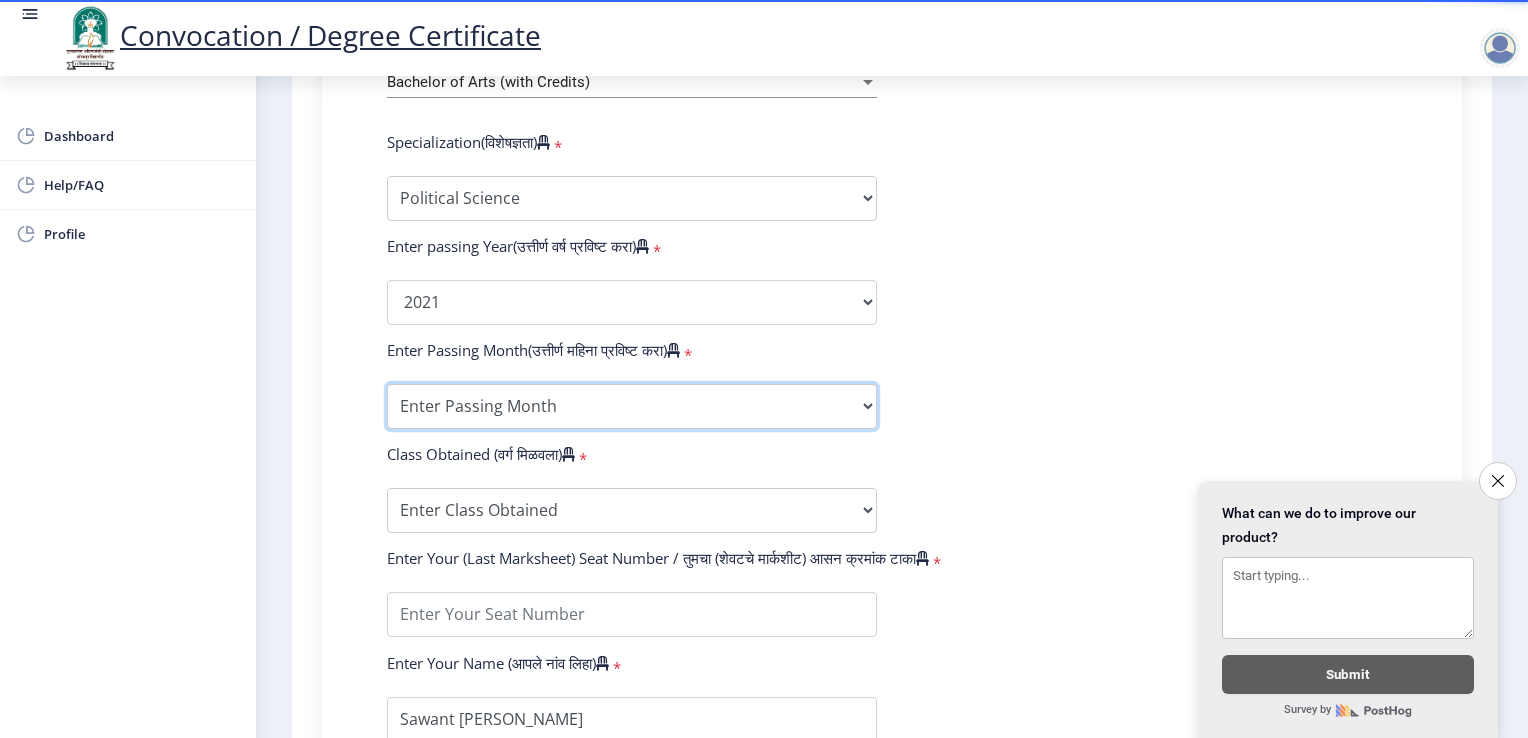 click on "Enter Passing Month March April May October November December" at bounding box center [632, 406] 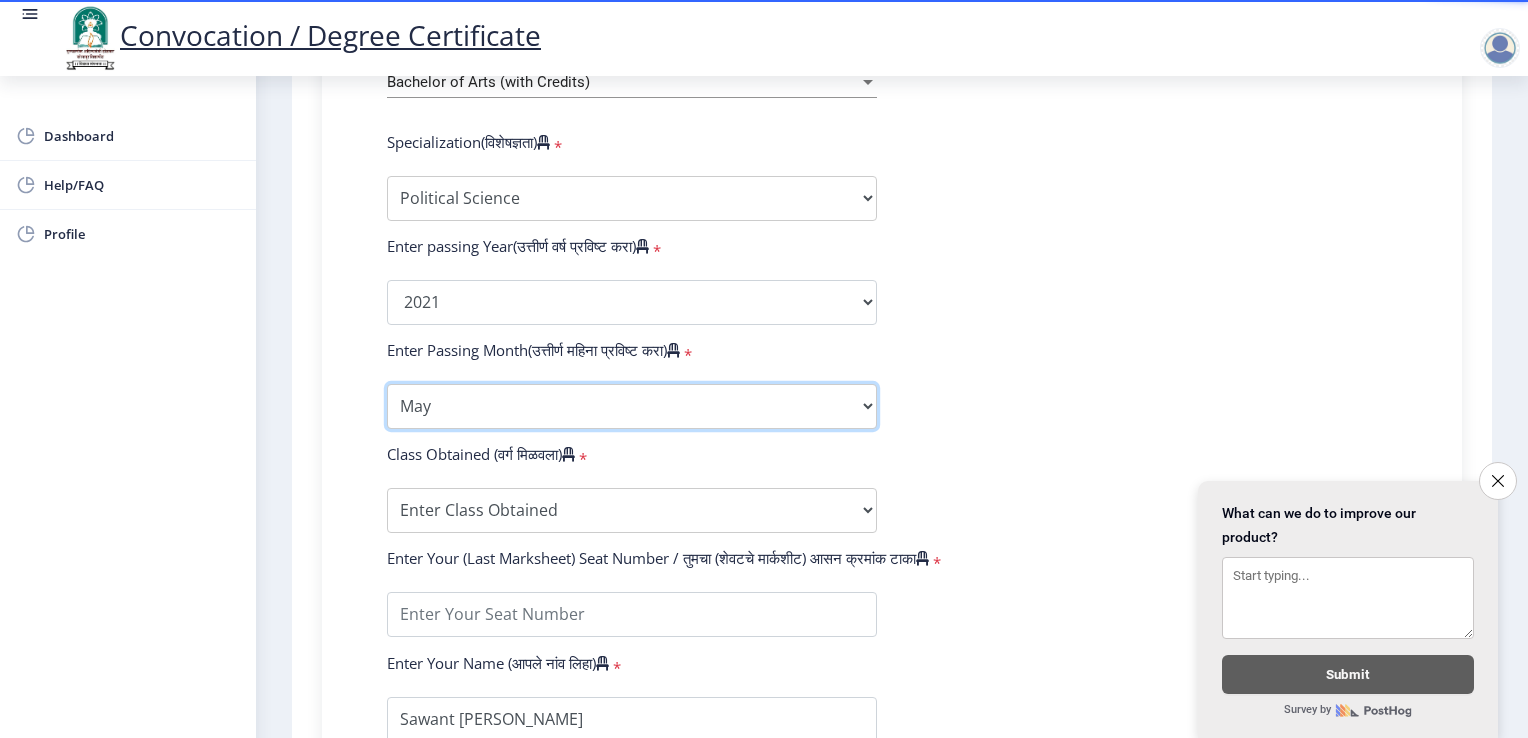 click on "Enter Passing Month March April May October November December" at bounding box center [632, 406] 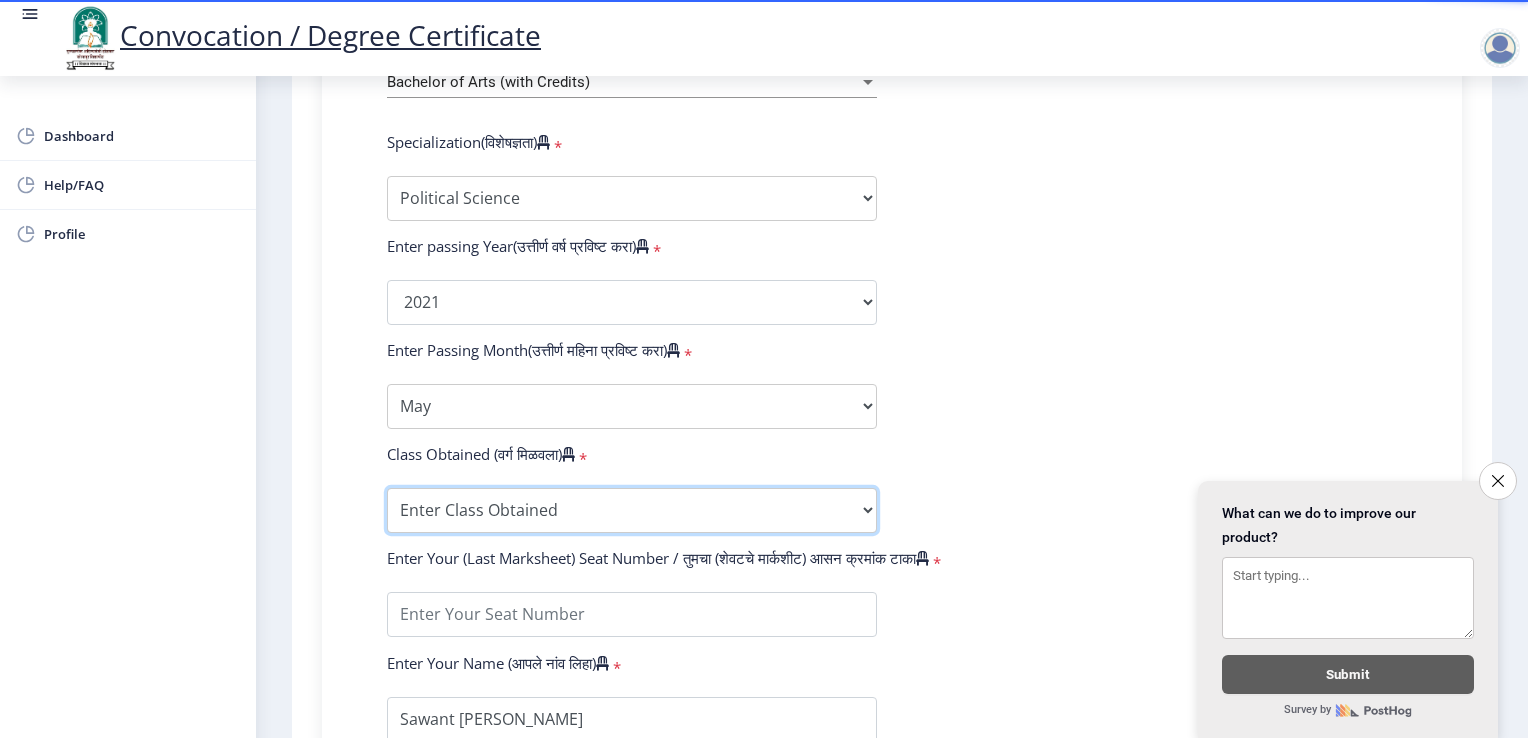 click on "Enter Class Obtained FIRST CLASS WITH DISTINCTION FIRST CLASS HIGHER SECOND CLASS SECOND CLASS PASS CLASS Grade O Grade A+ Grade A Grade B+ Grade B Grade C+ Grade C Grade D Grade E" at bounding box center (632, 510) 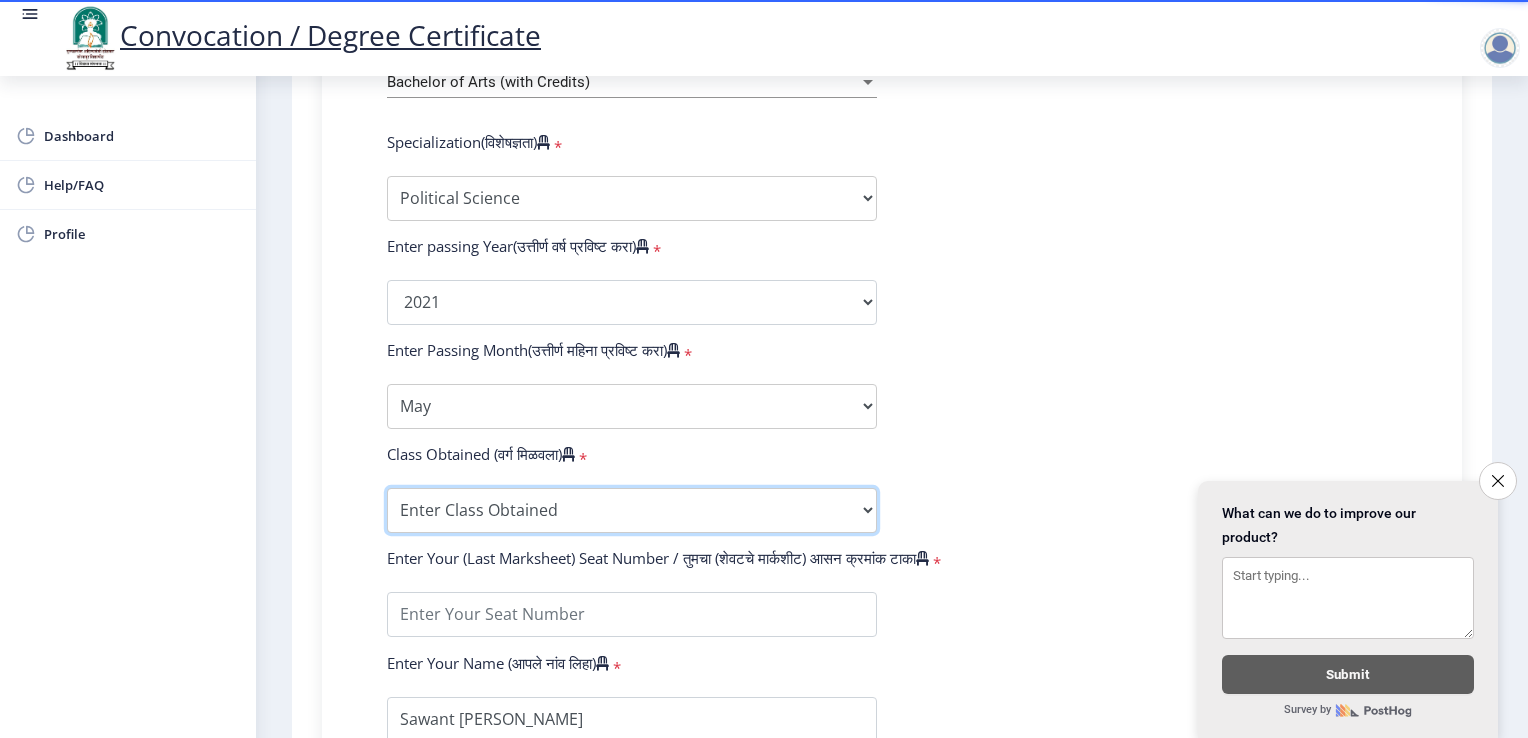 select on "Grade B" 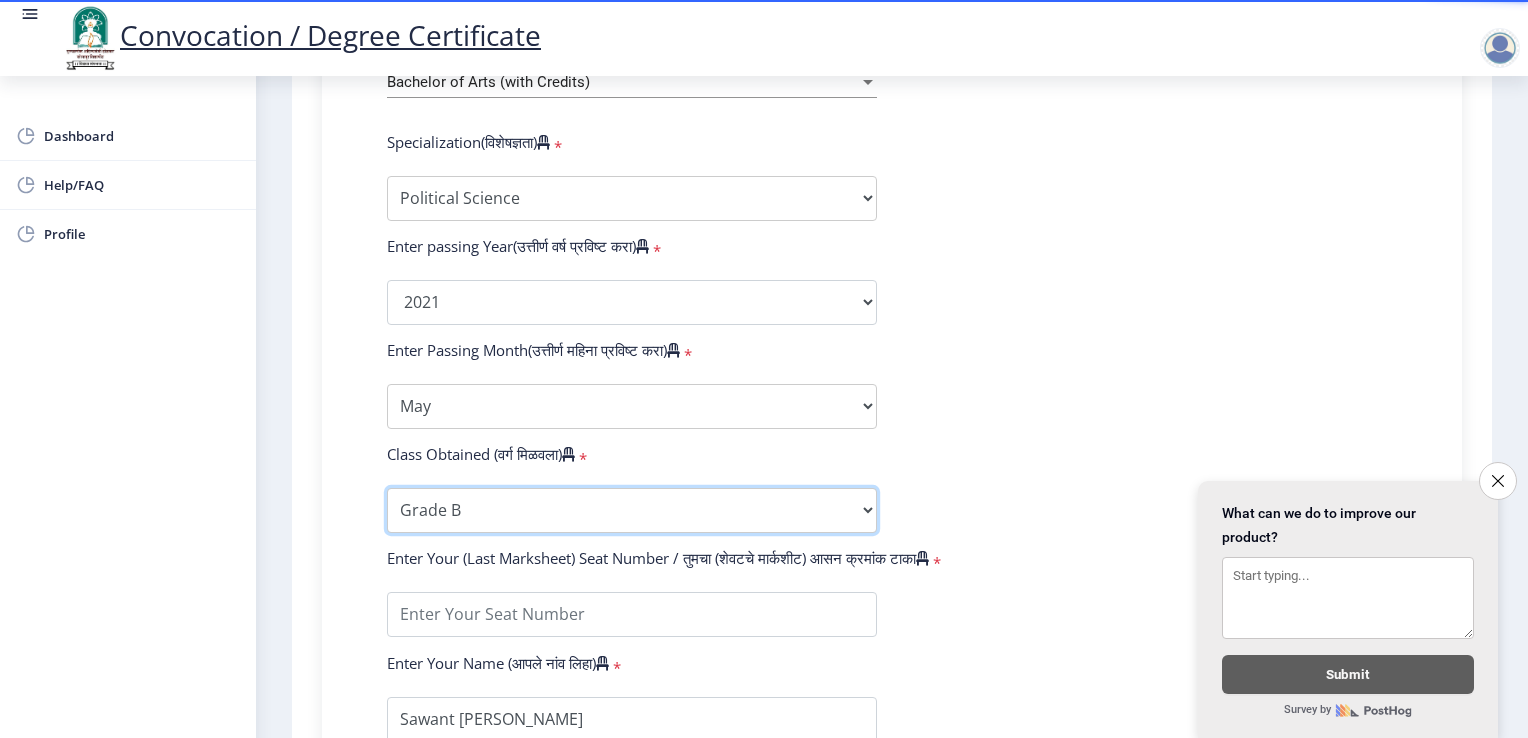 click on "Enter Class Obtained FIRST CLASS WITH DISTINCTION FIRST CLASS HIGHER SECOND CLASS SECOND CLASS PASS CLASS Grade O Grade A+ Grade A Grade B+ Grade B Grade C+ Grade C Grade D Grade E" at bounding box center [632, 510] 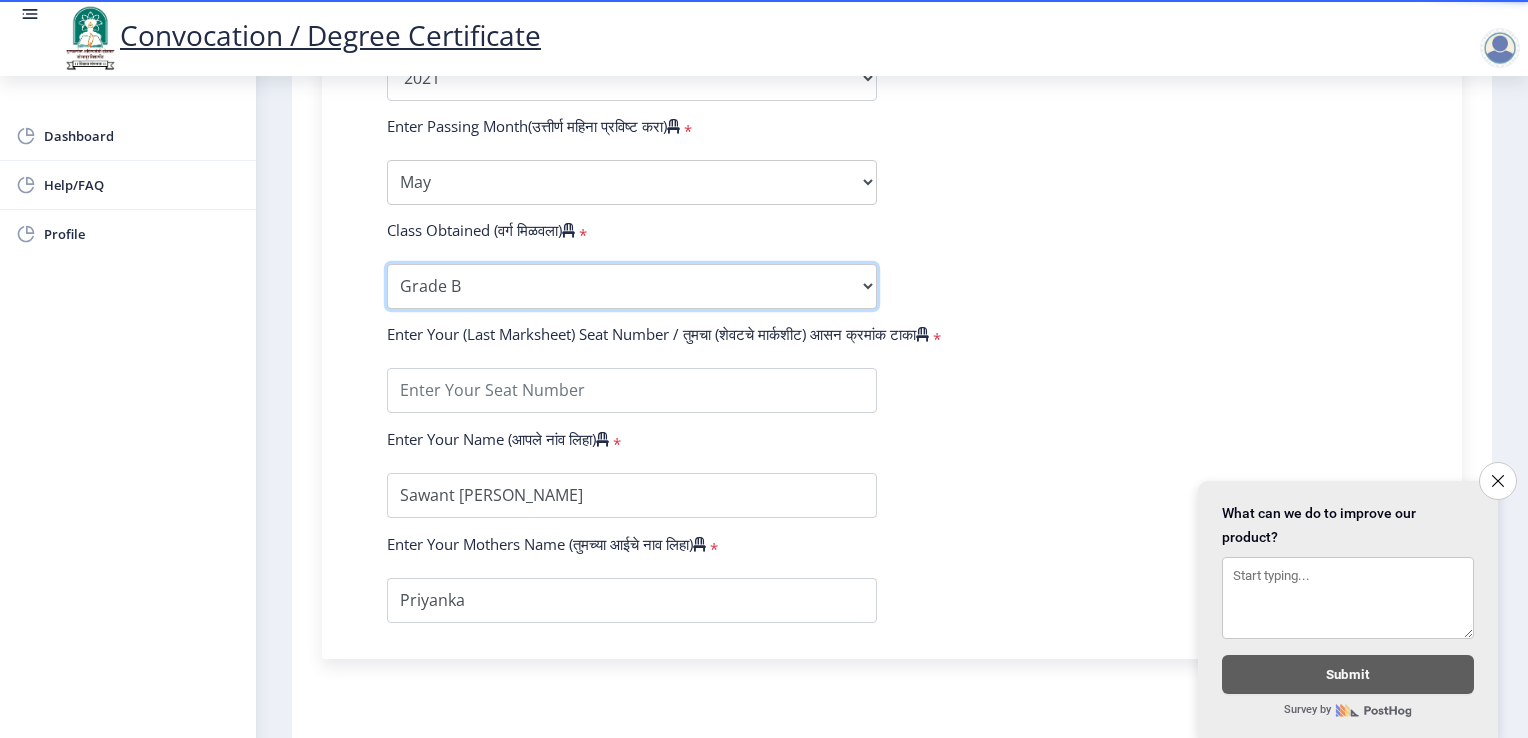 scroll, scrollTop: 1188, scrollLeft: 0, axis: vertical 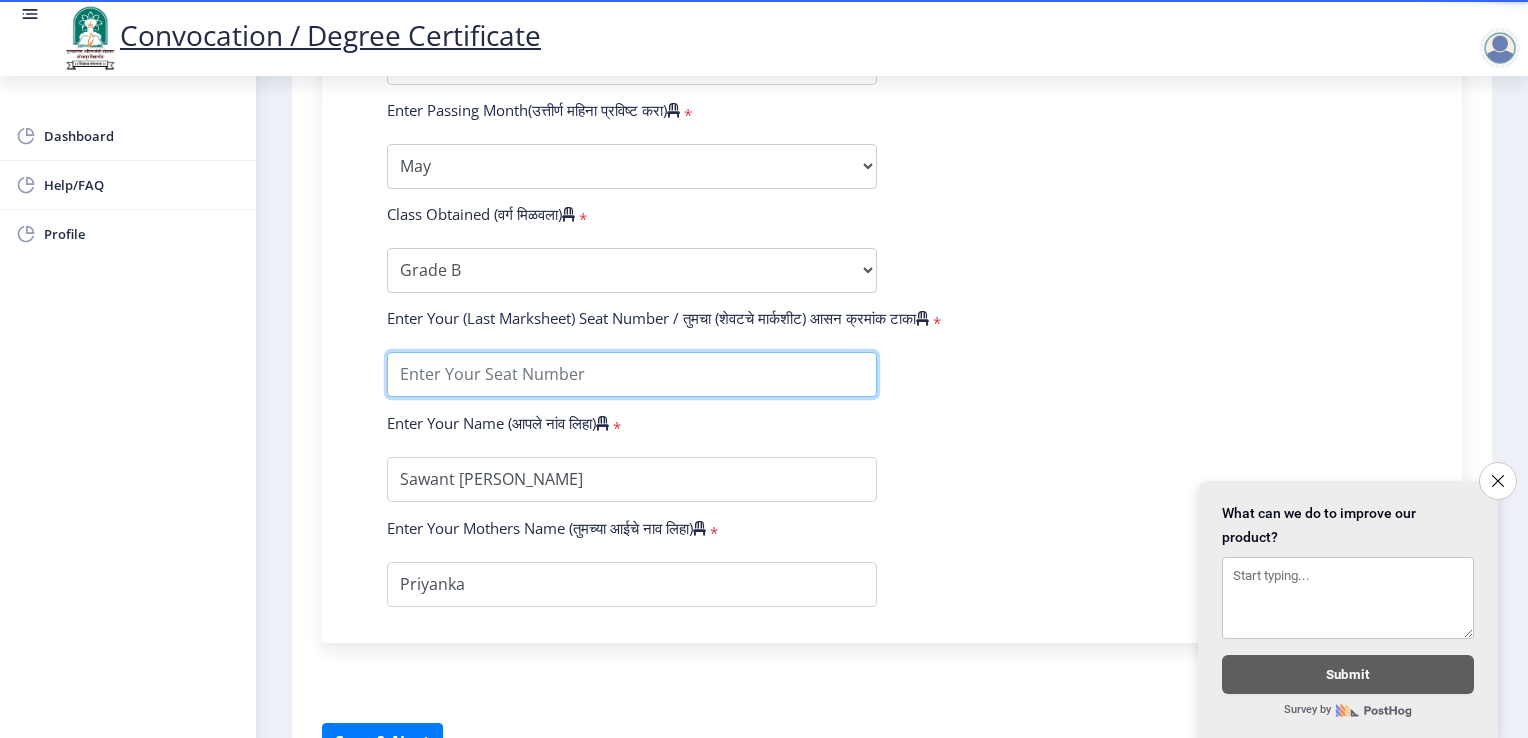 click at bounding box center [632, 374] 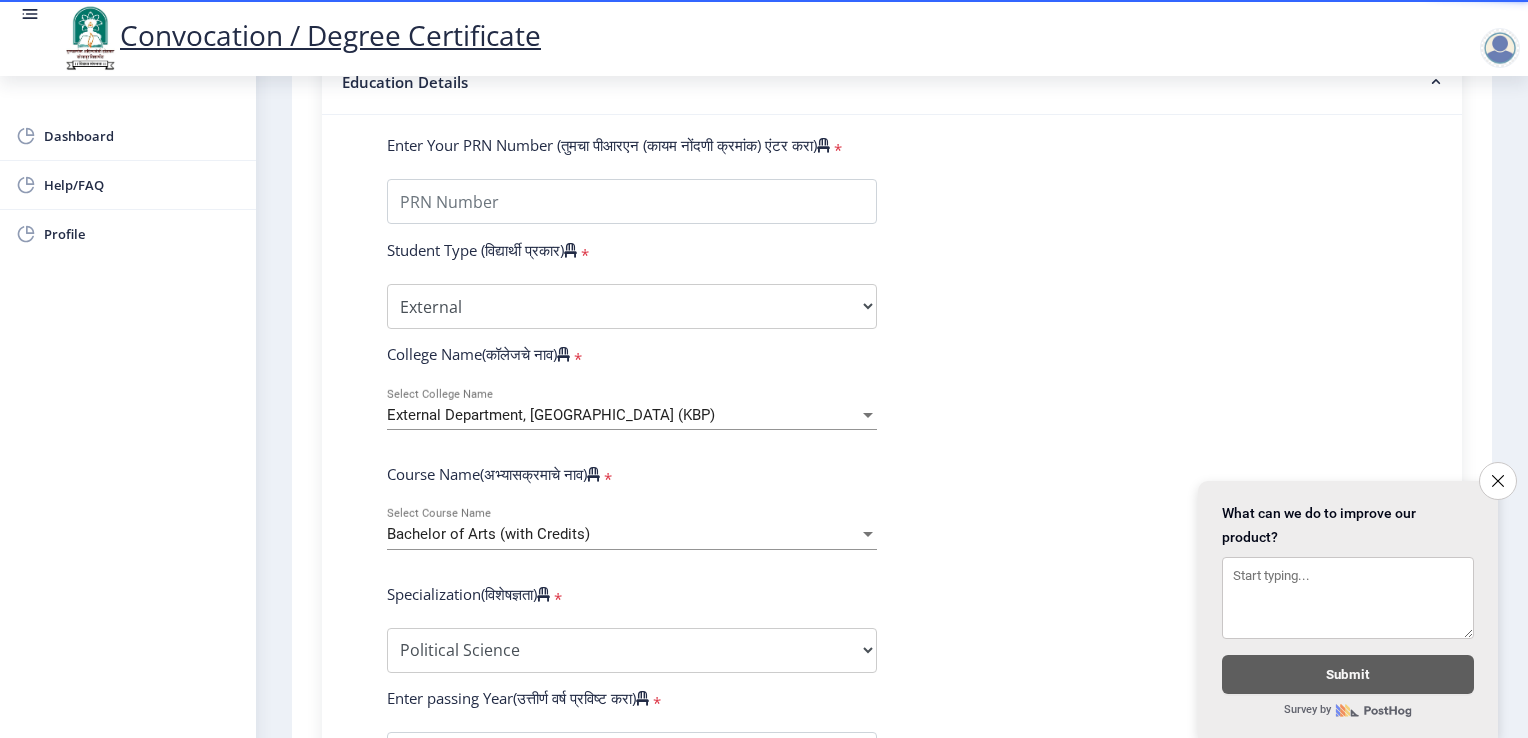 scroll, scrollTop: 482, scrollLeft: 0, axis: vertical 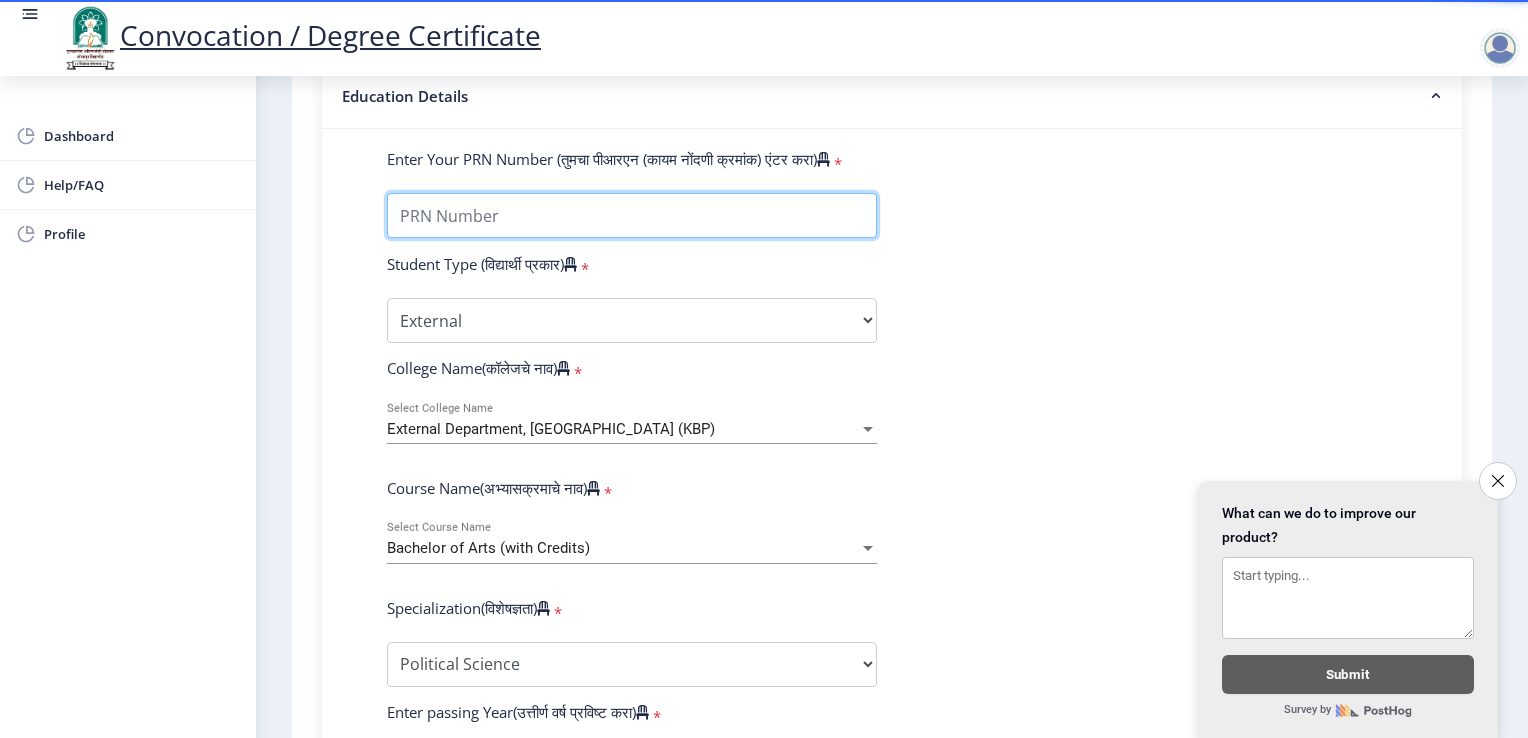 click on "Enter Your PRN Number (तुमचा पीआरएन (कायम नोंदणी क्रमांक) एंटर करा)" at bounding box center (632, 215) 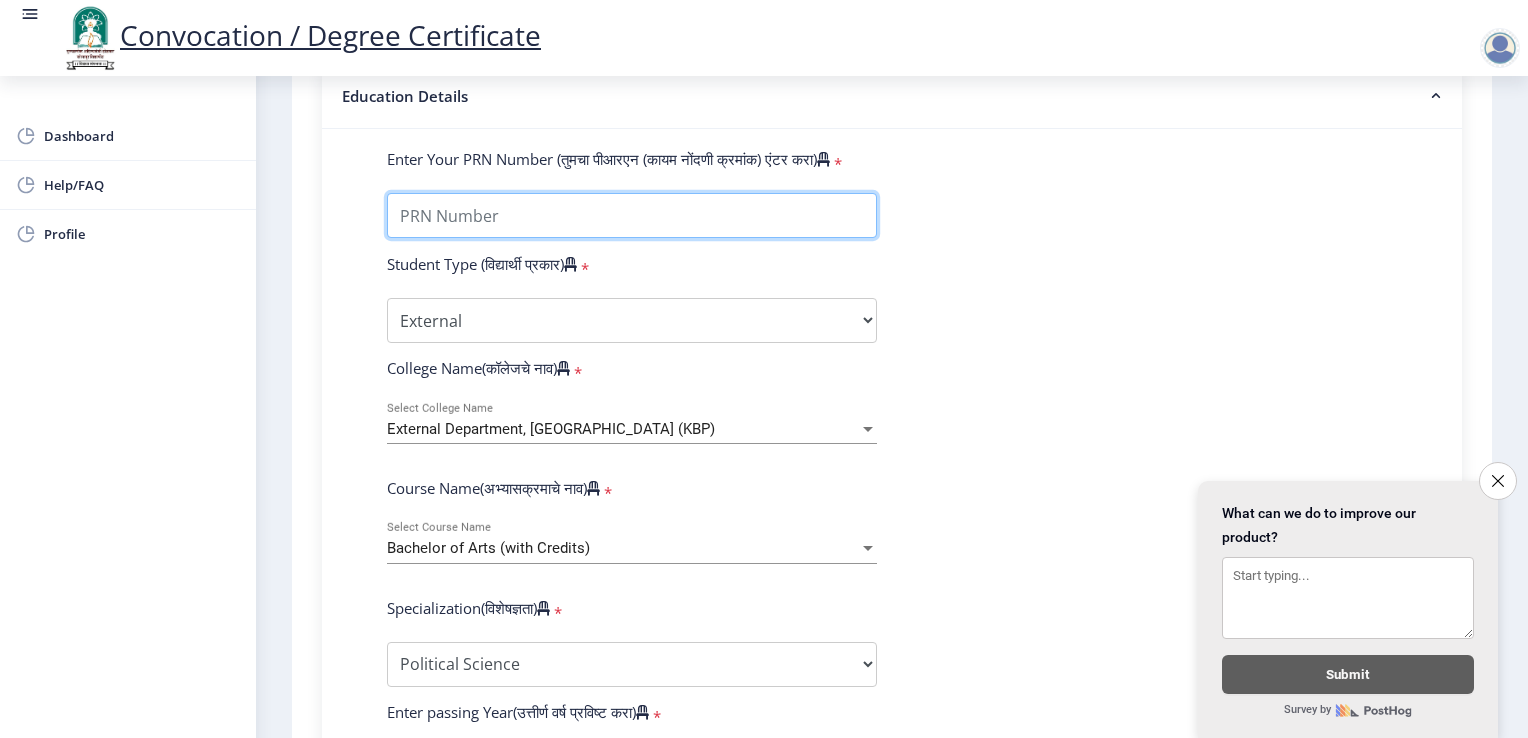 type on "2017032500289583" 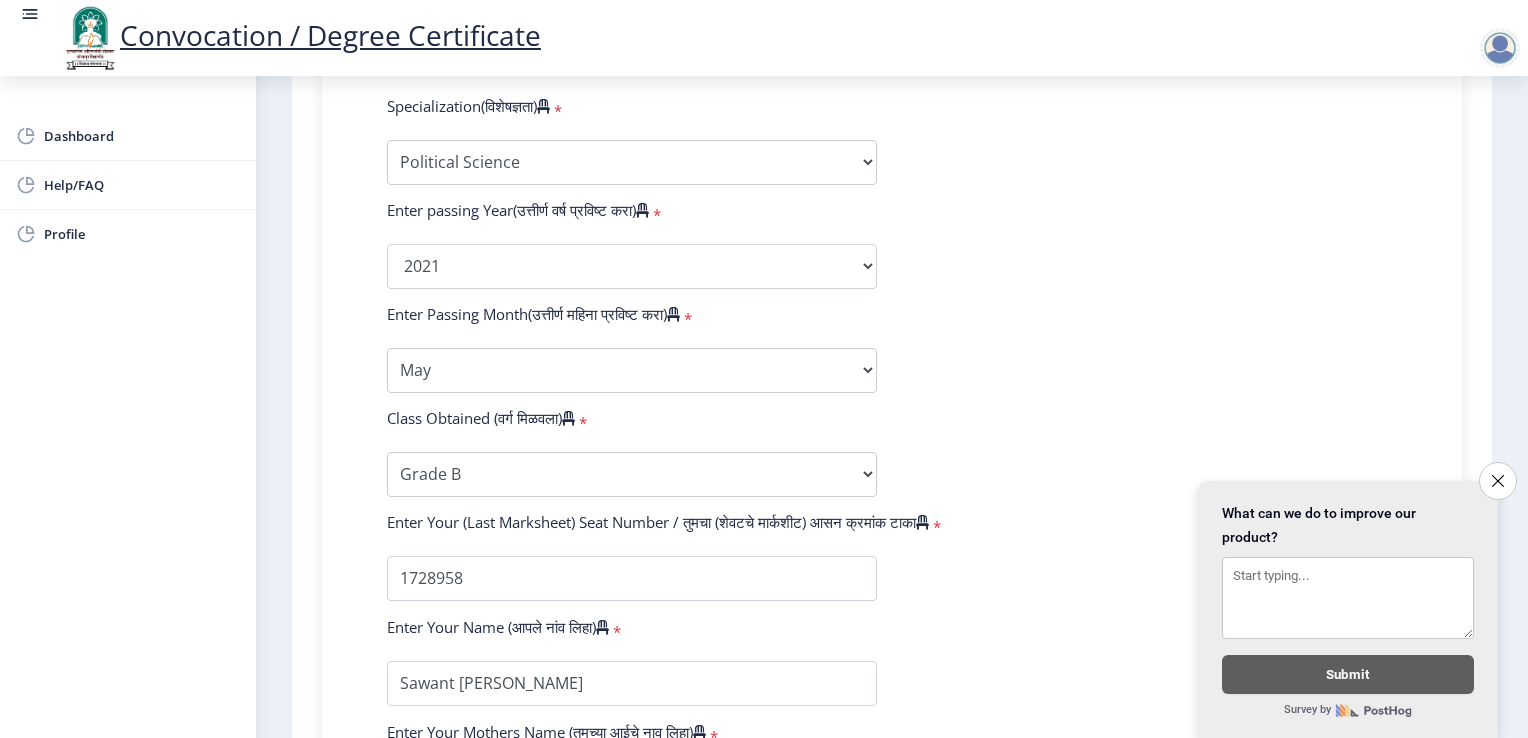 scroll, scrollTop: 1300, scrollLeft: 0, axis: vertical 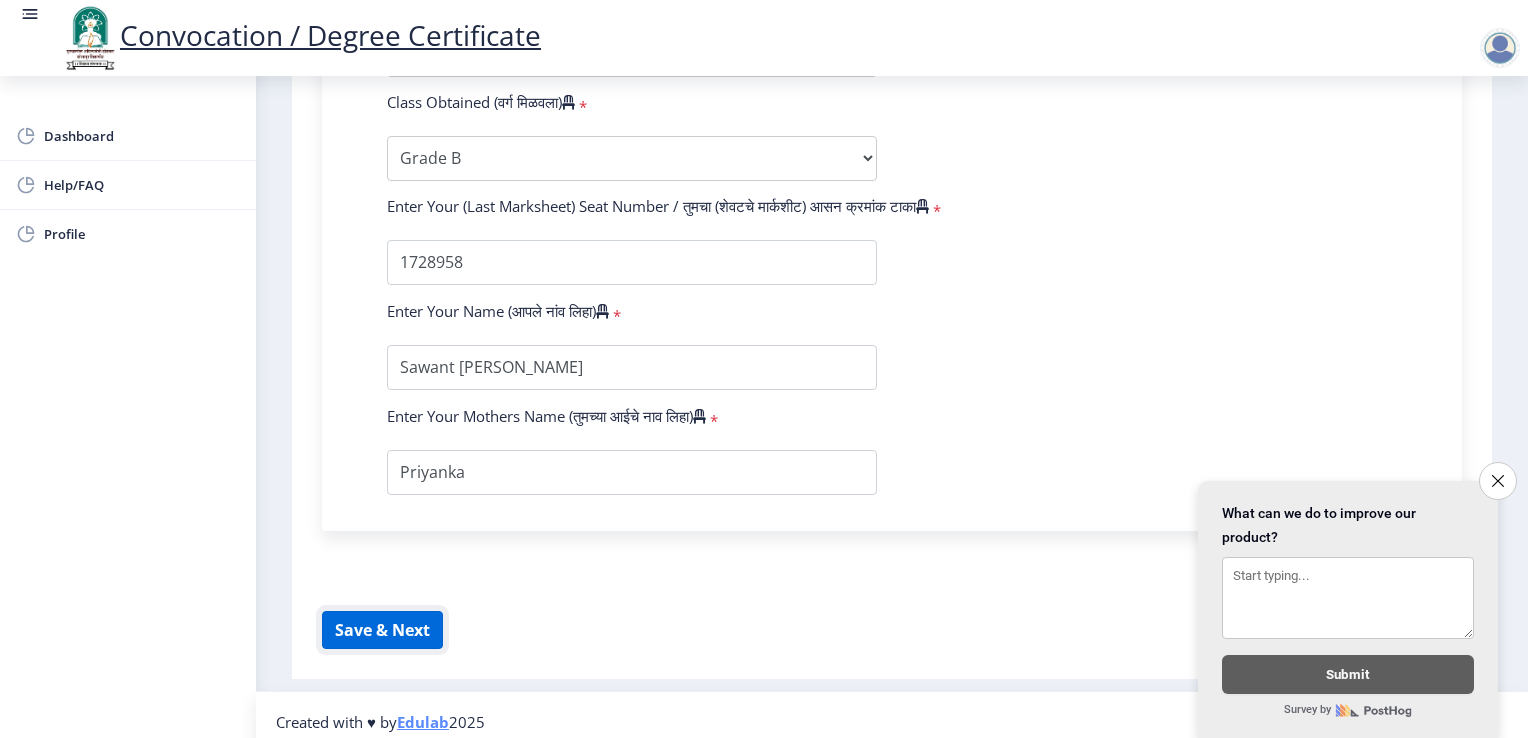 click on "Save & Next" 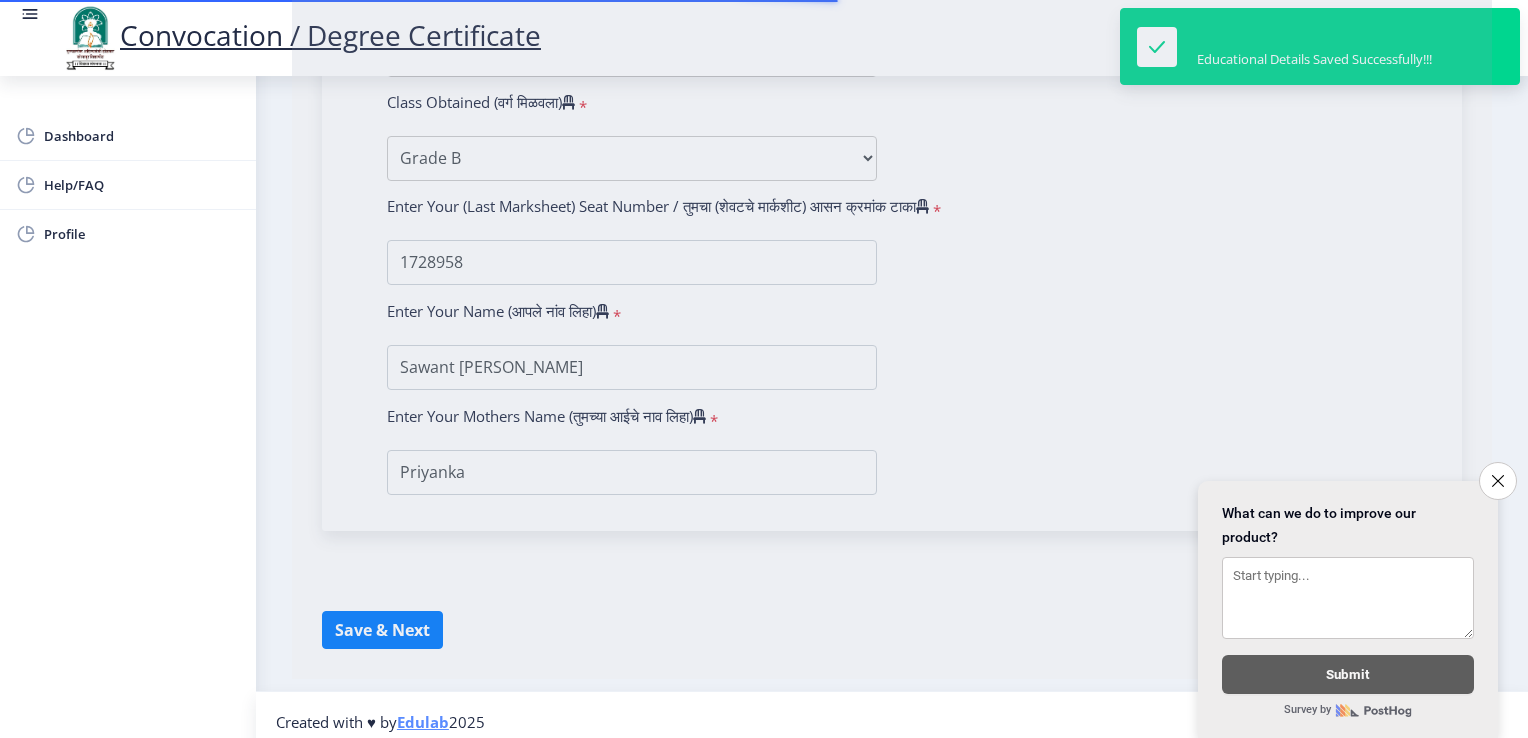 select 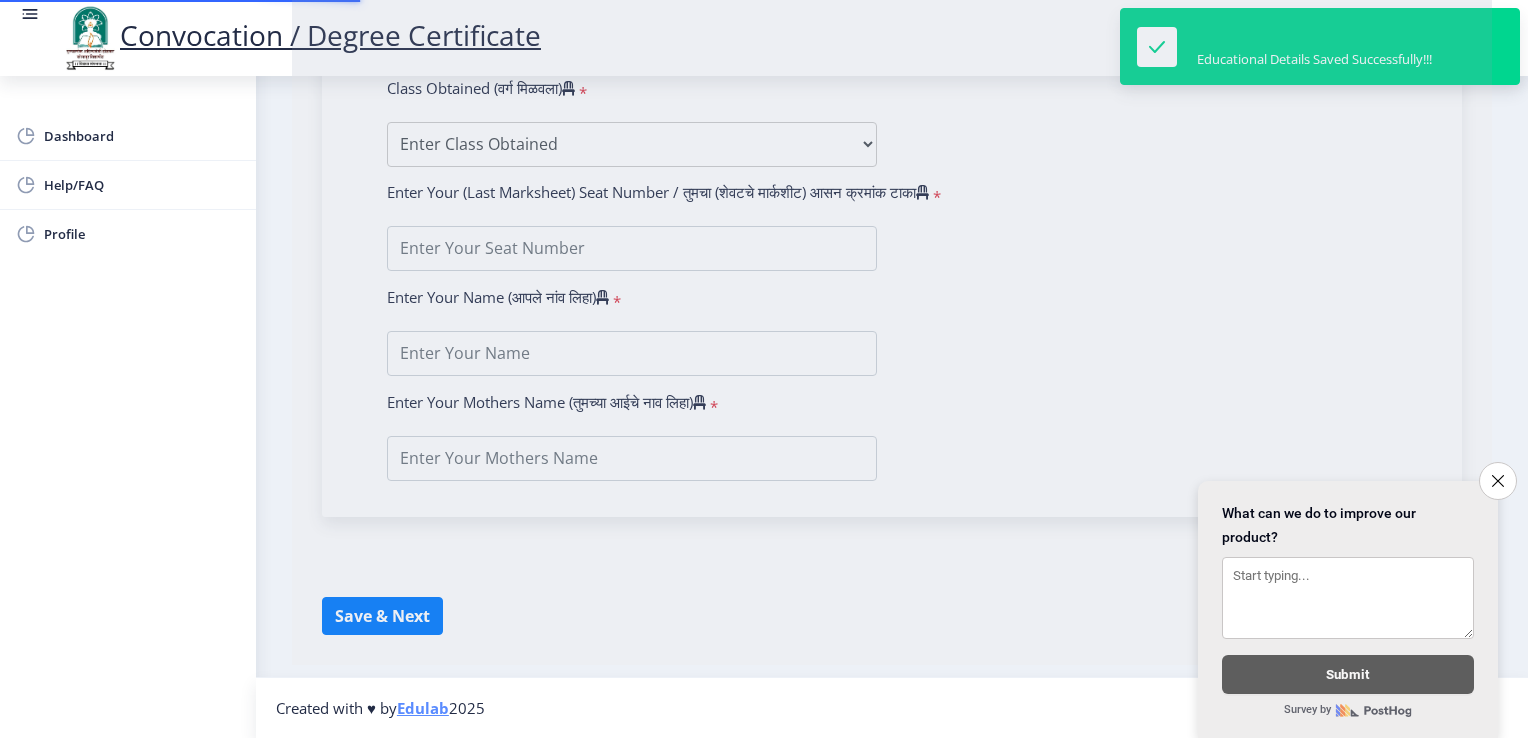 scroll, scrollTop: 0, scrollLeft: 0, axis: both 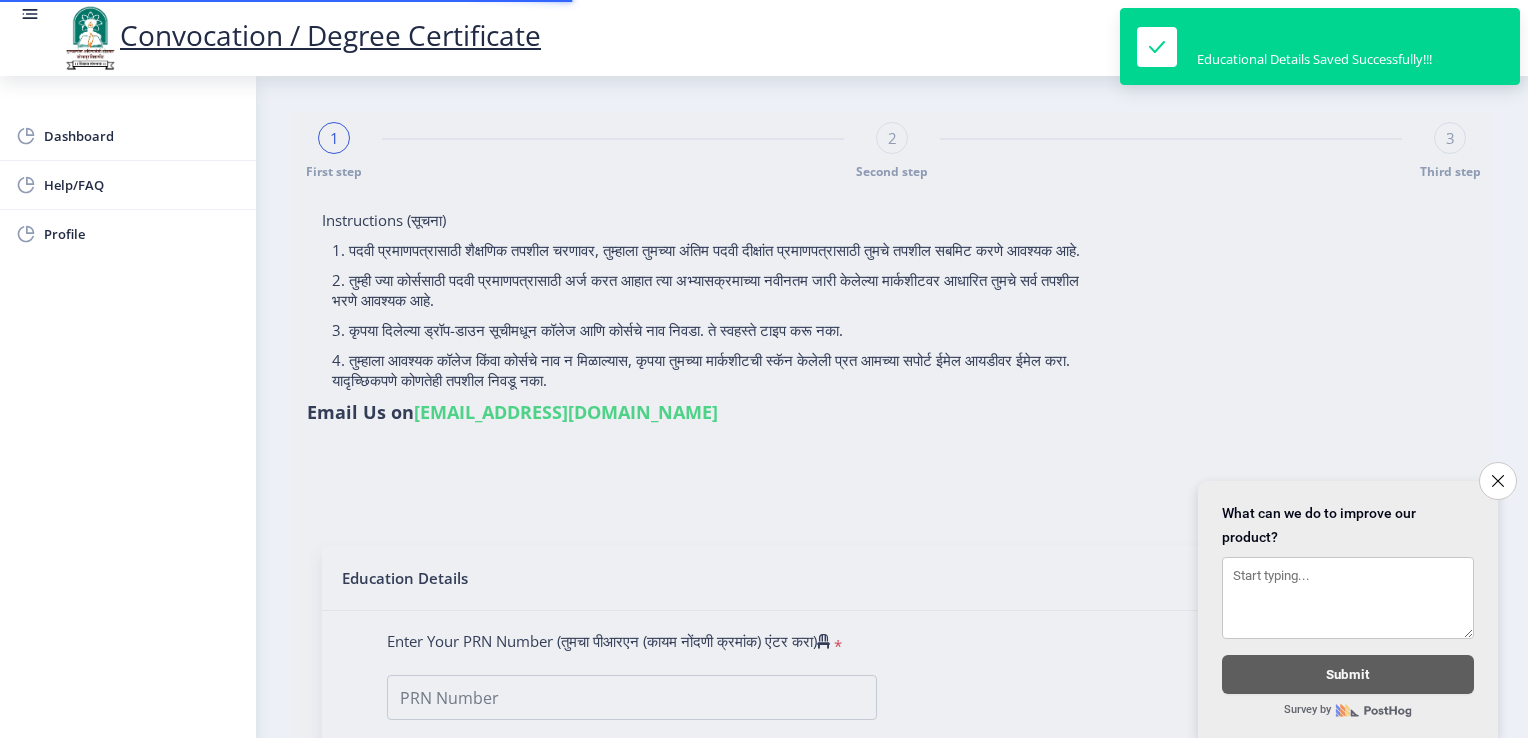 type on "Sawant [PERSON_NAME]" 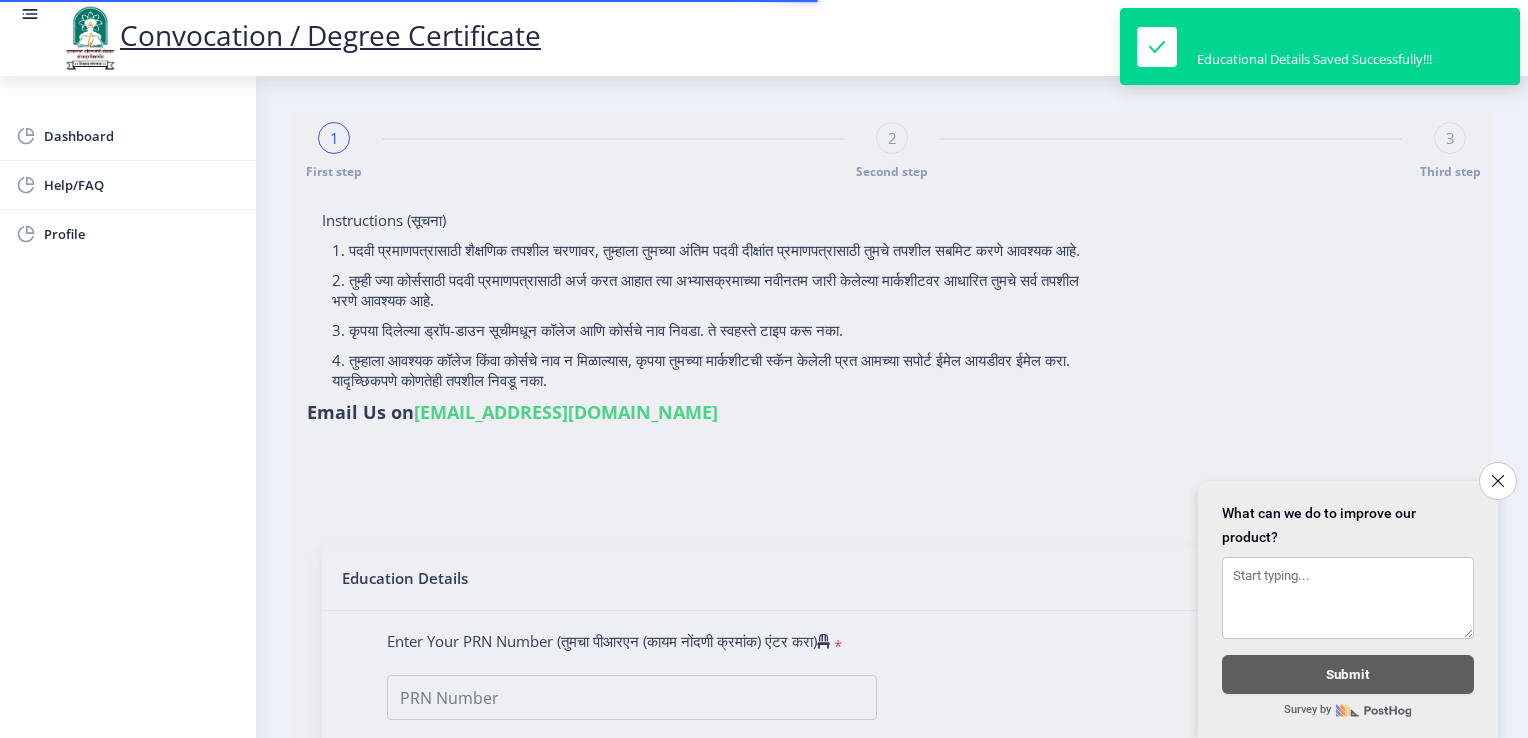type on "2017032500289583" 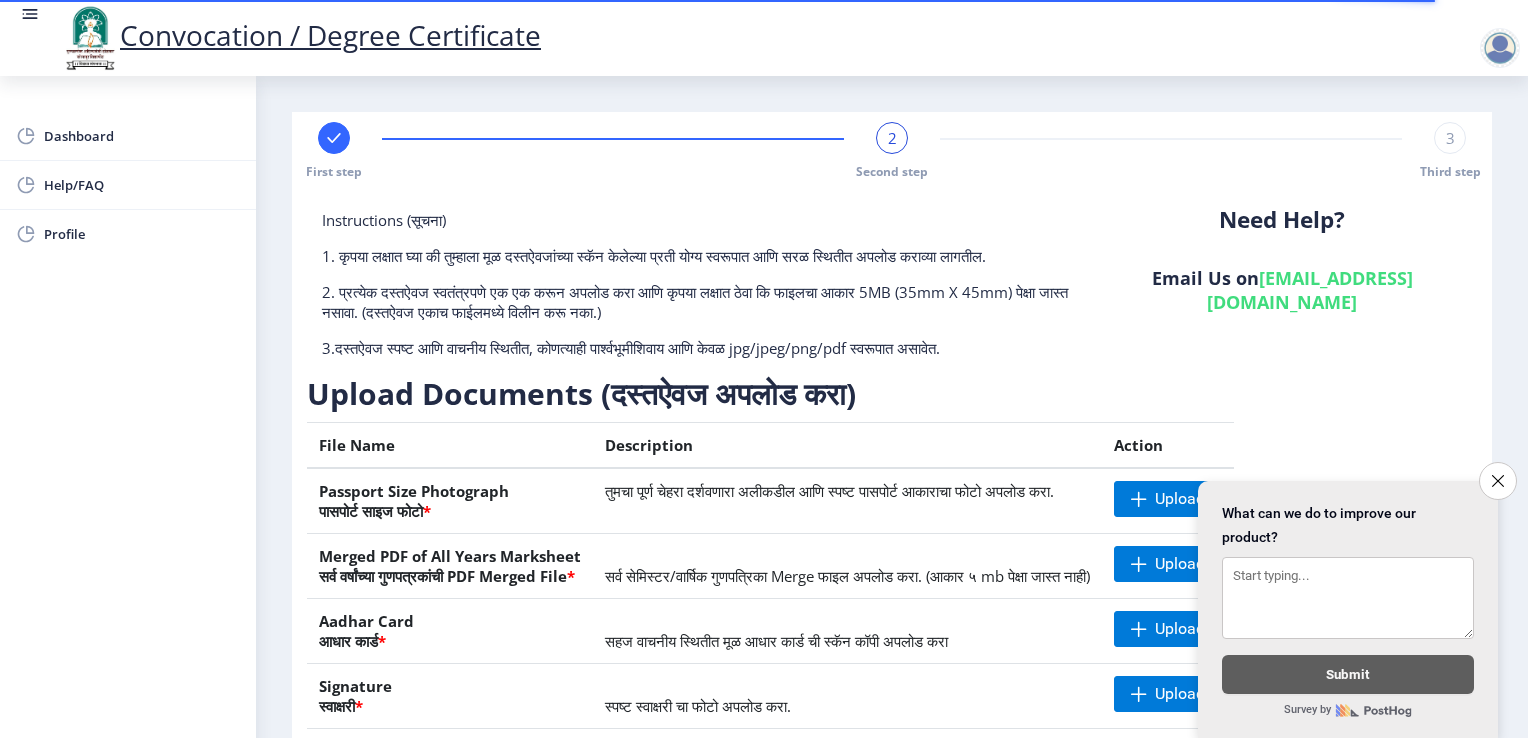 scroll, scrollTop: 229, scrollLeft: 0, axis: vertical 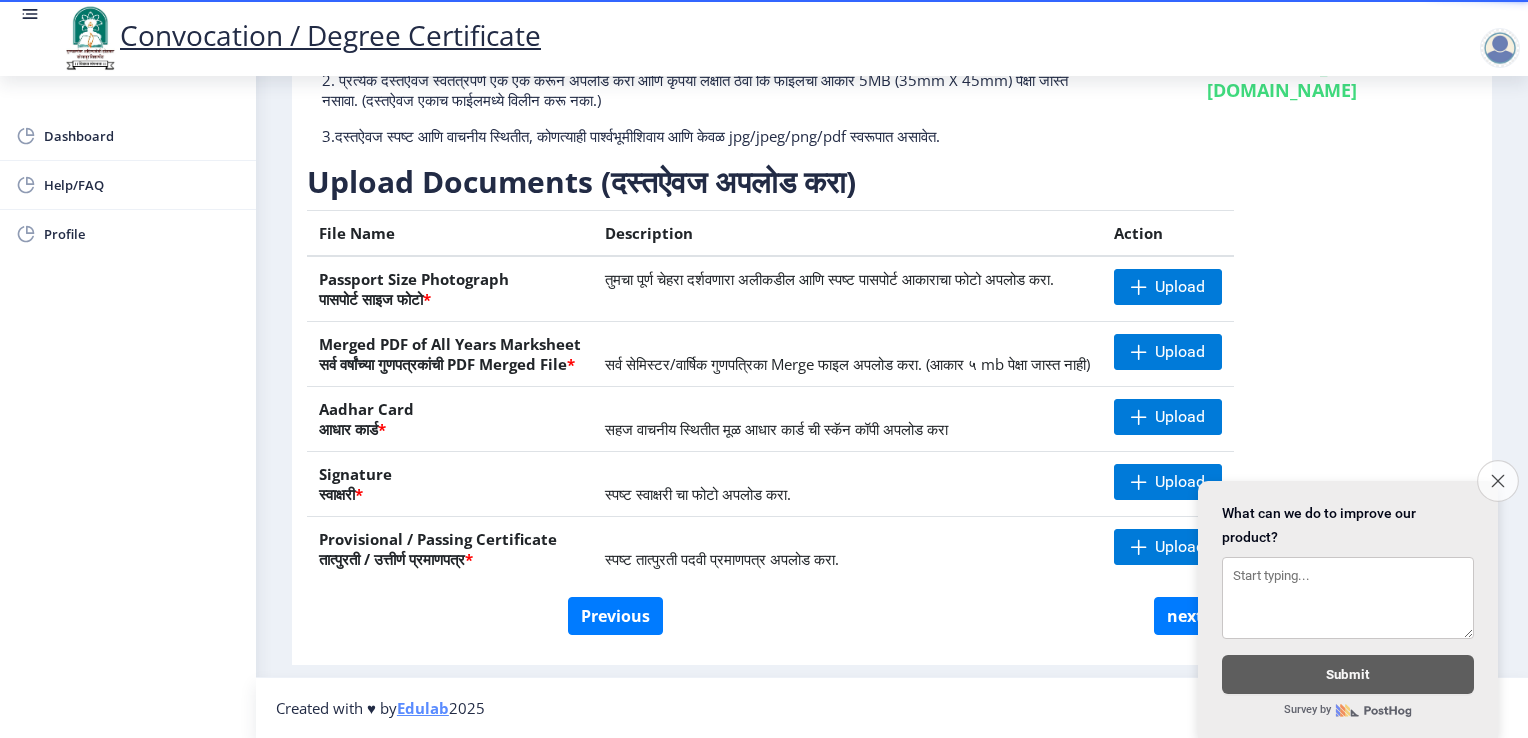 click on "Close survey" 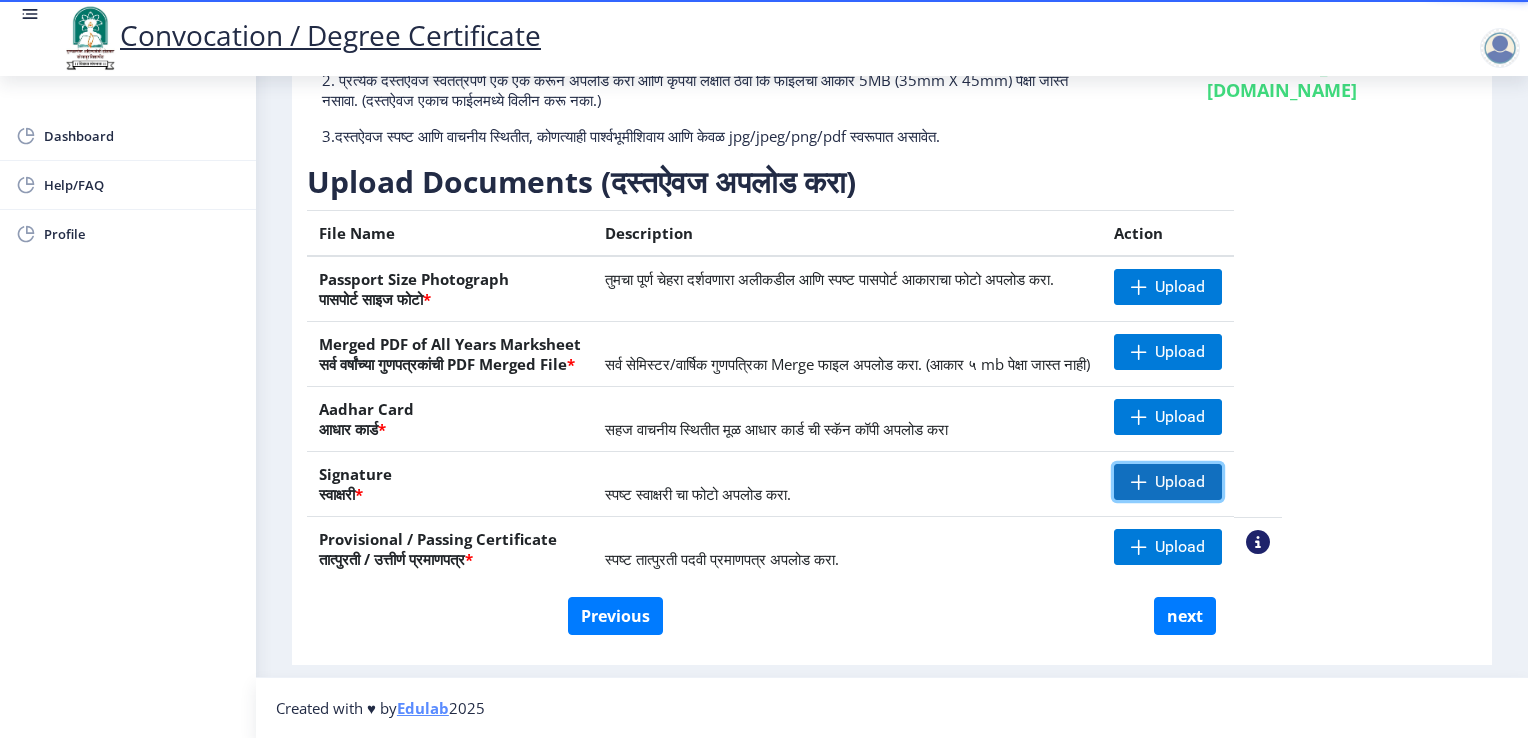 click on "Upload" 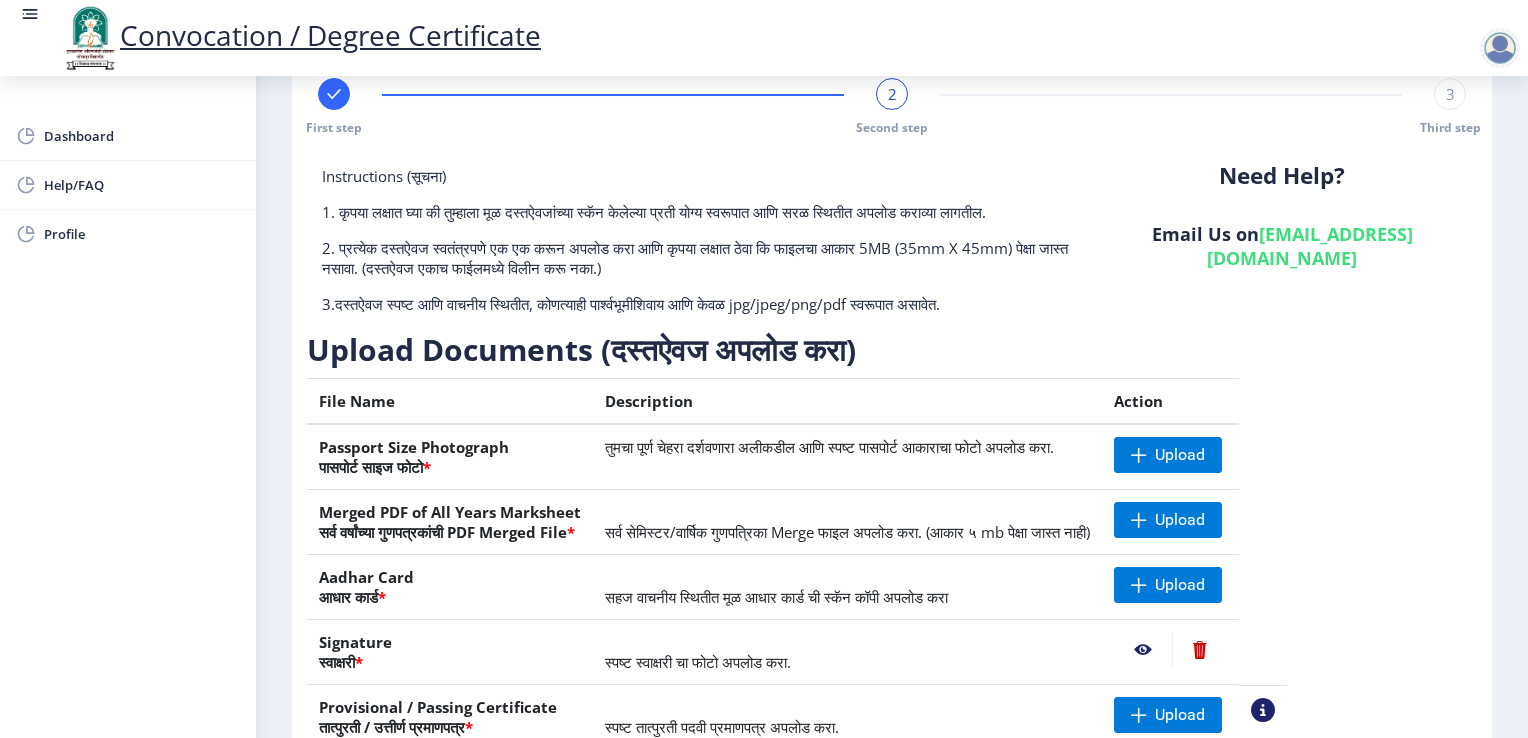 scroll, scrollTop: 229, scrollLeft: 0, axis: vertical 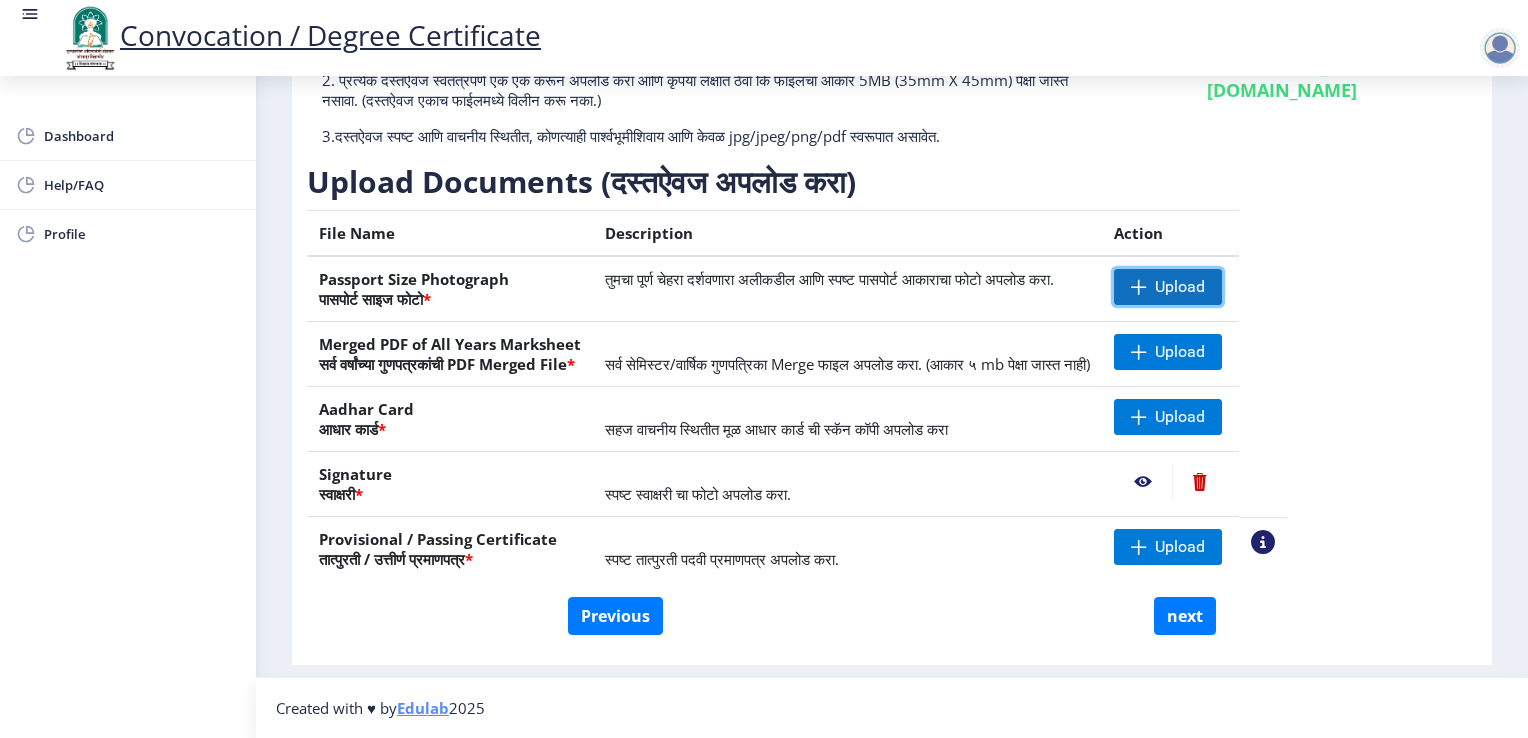 click 